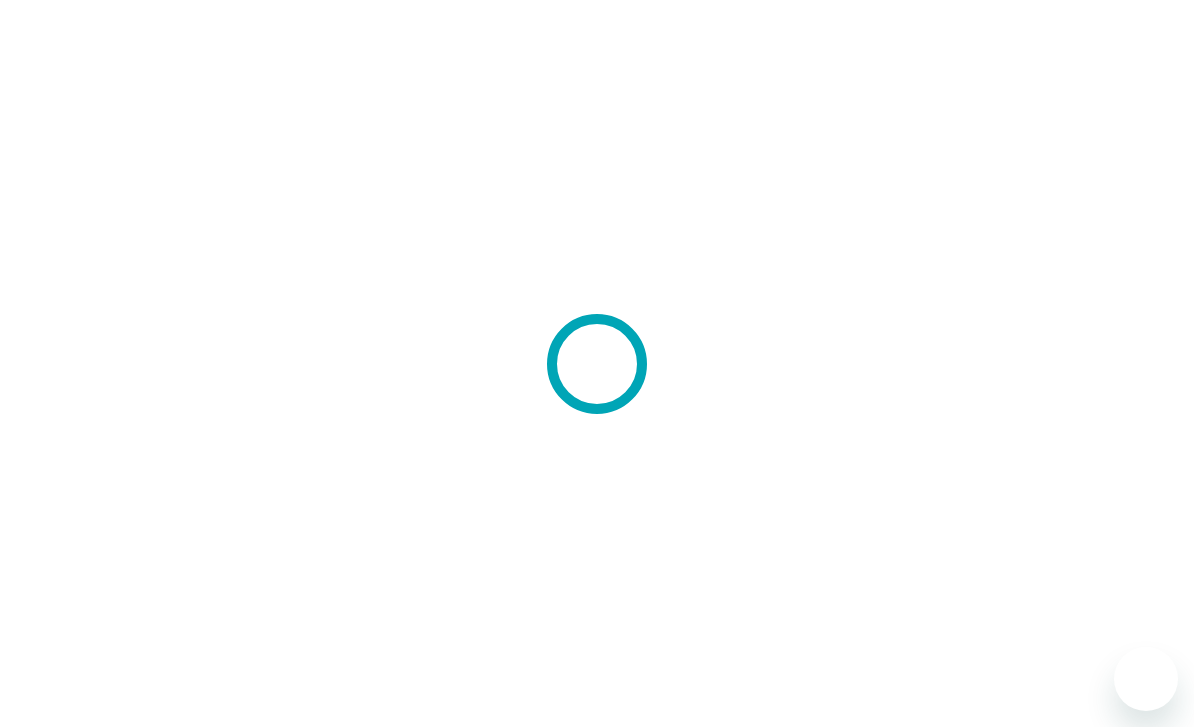 scroll, scrollTop: 0, scrollLeft: 0, axis: both 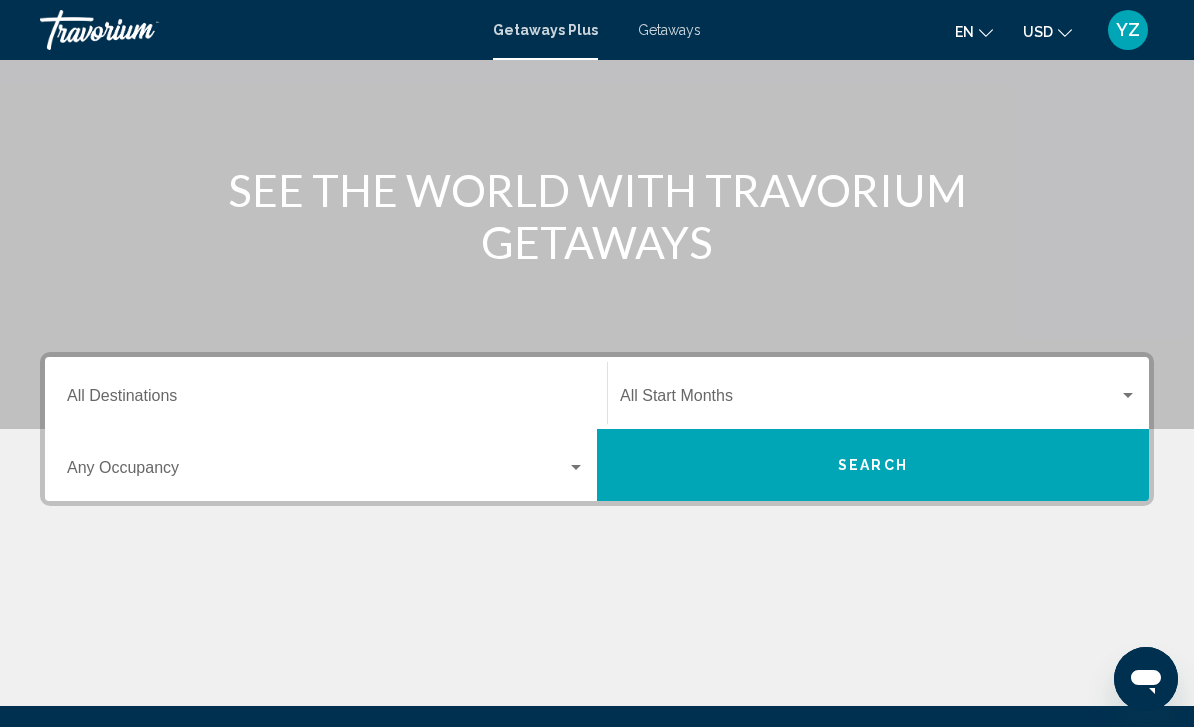 click on "Destination All Destinations" at bounding box center (326, 400) 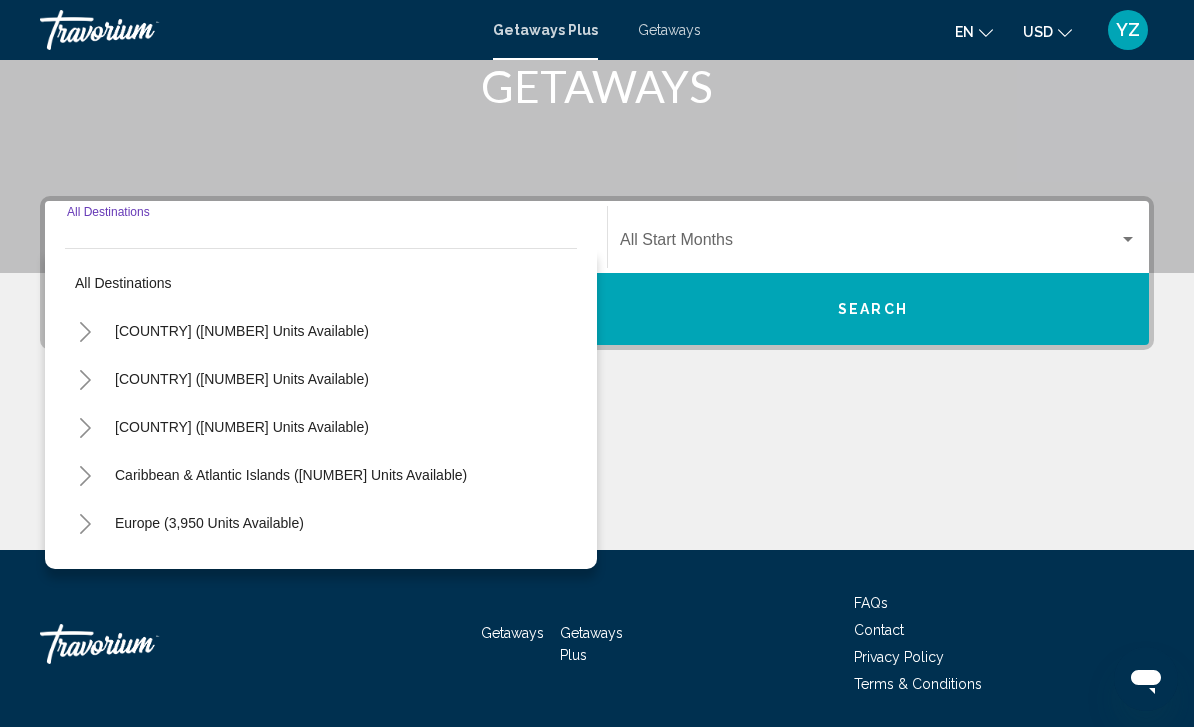 scroll, scrollTop: 328, scrollLeft: 0, axis: vertical 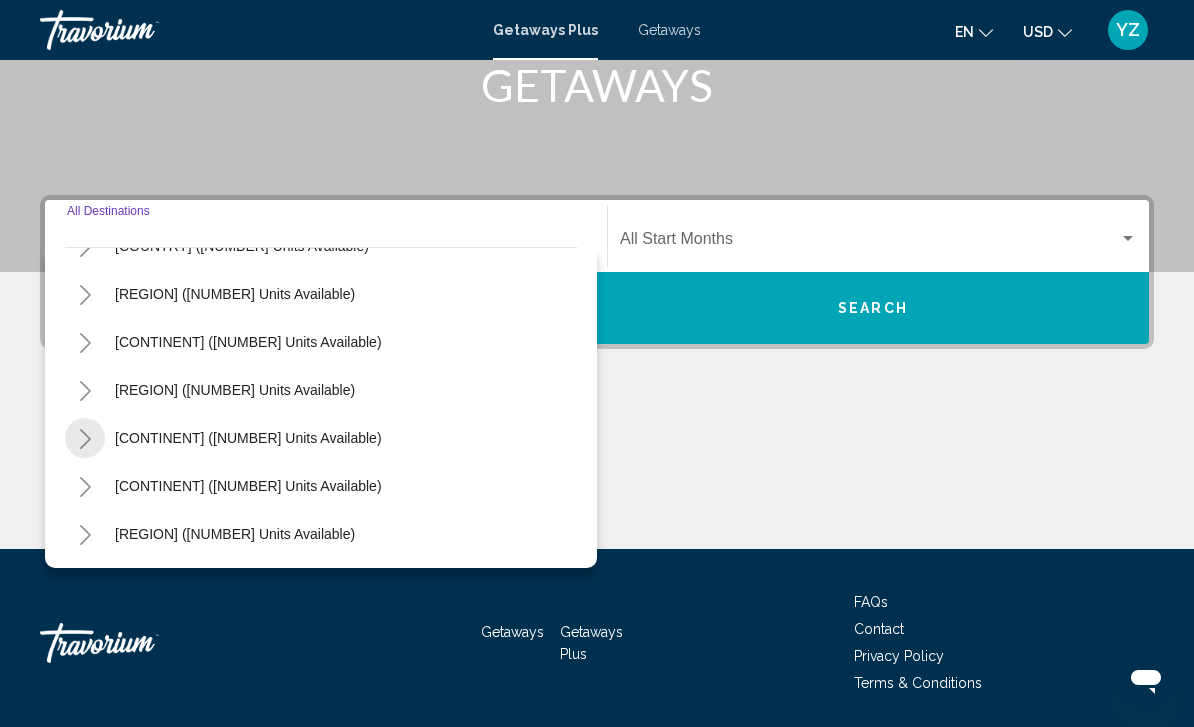 click at bounding box center [85, 439] 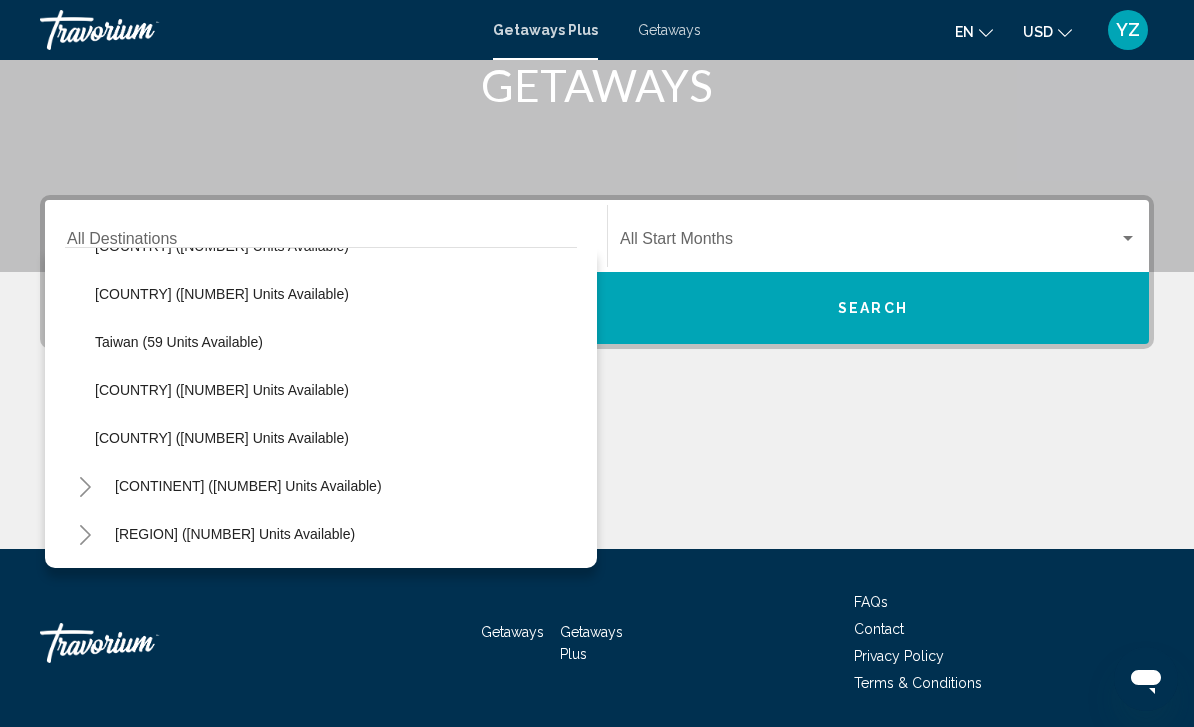 scroll, scrollTop: 804, scrollLeft: 0, axis: vertical 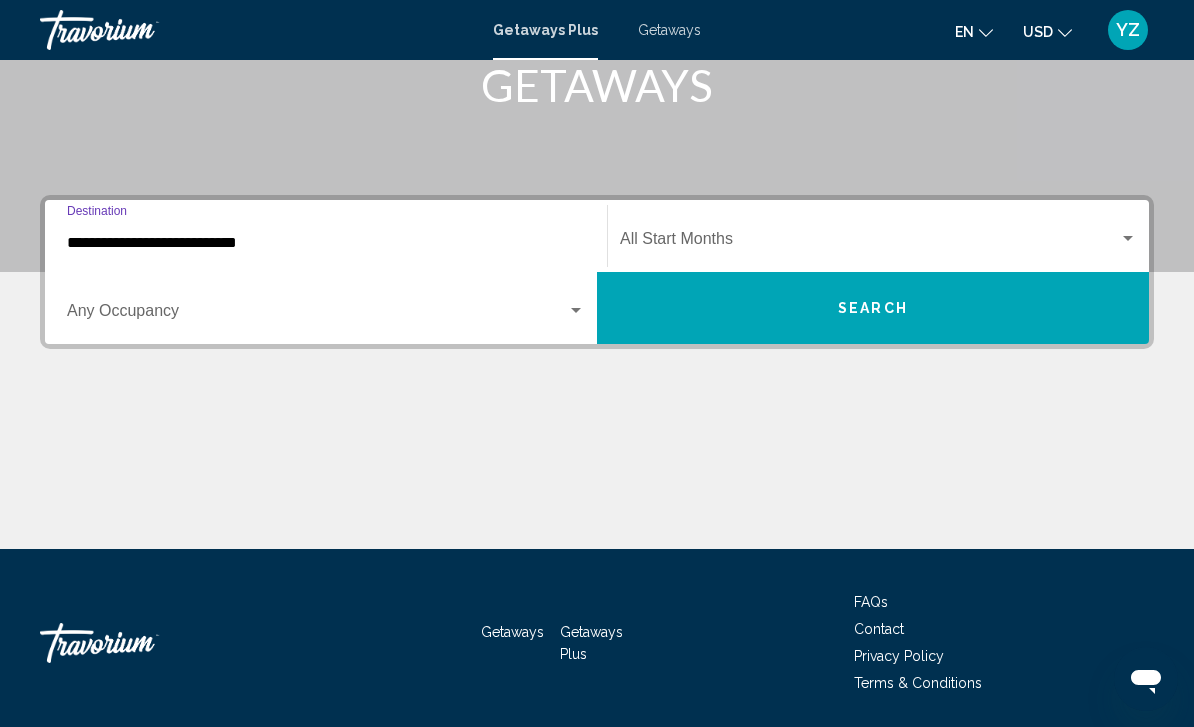 click on "**********" at bounding box center [326, 243] 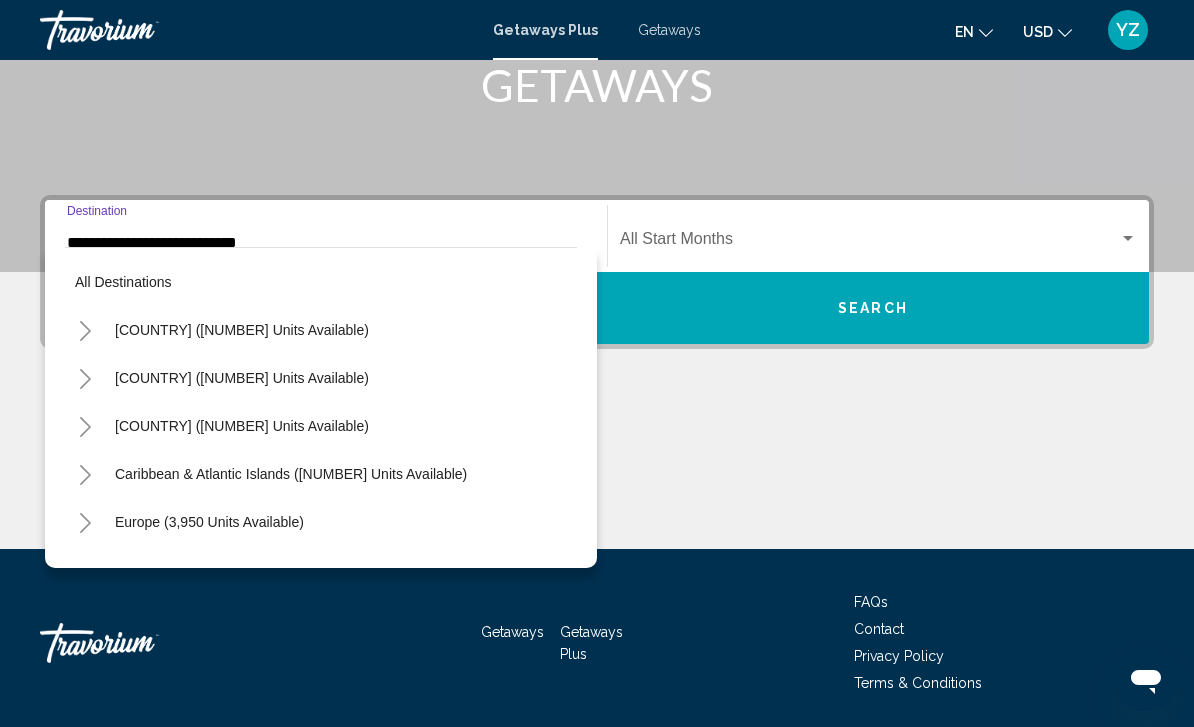 scroll, scrollTop: 804, scrollLeft: 0, axis: vertical 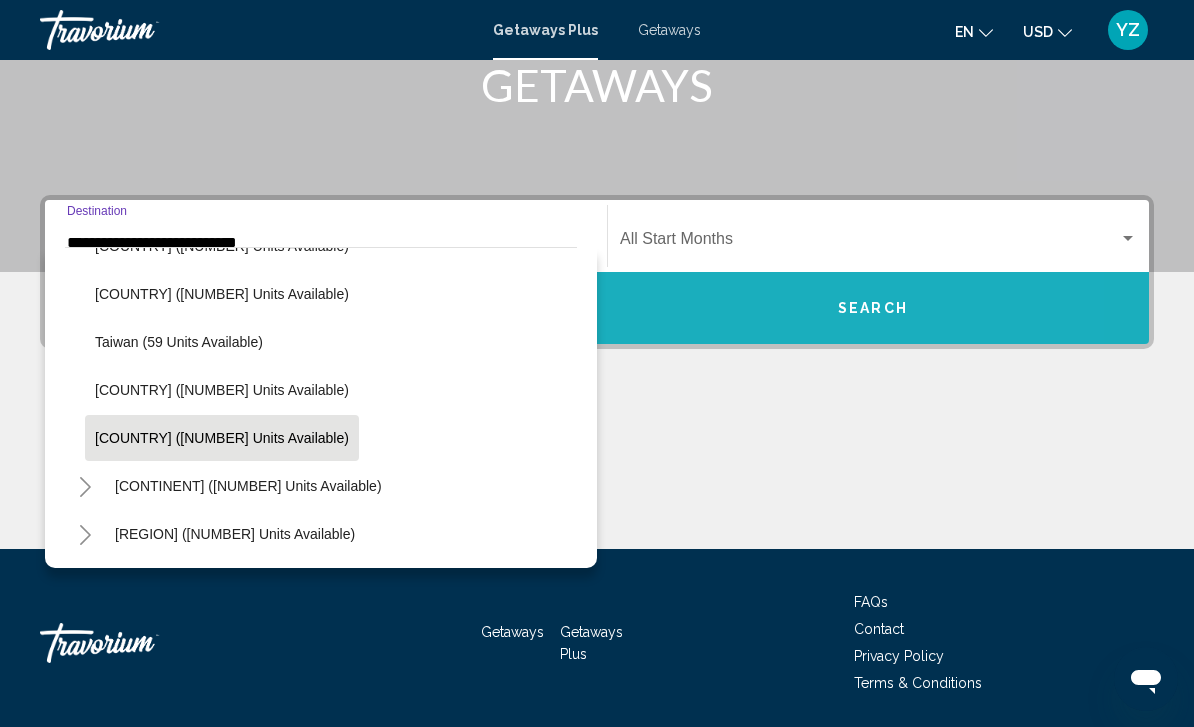 click on "Search" at bounding box center [873, 308] 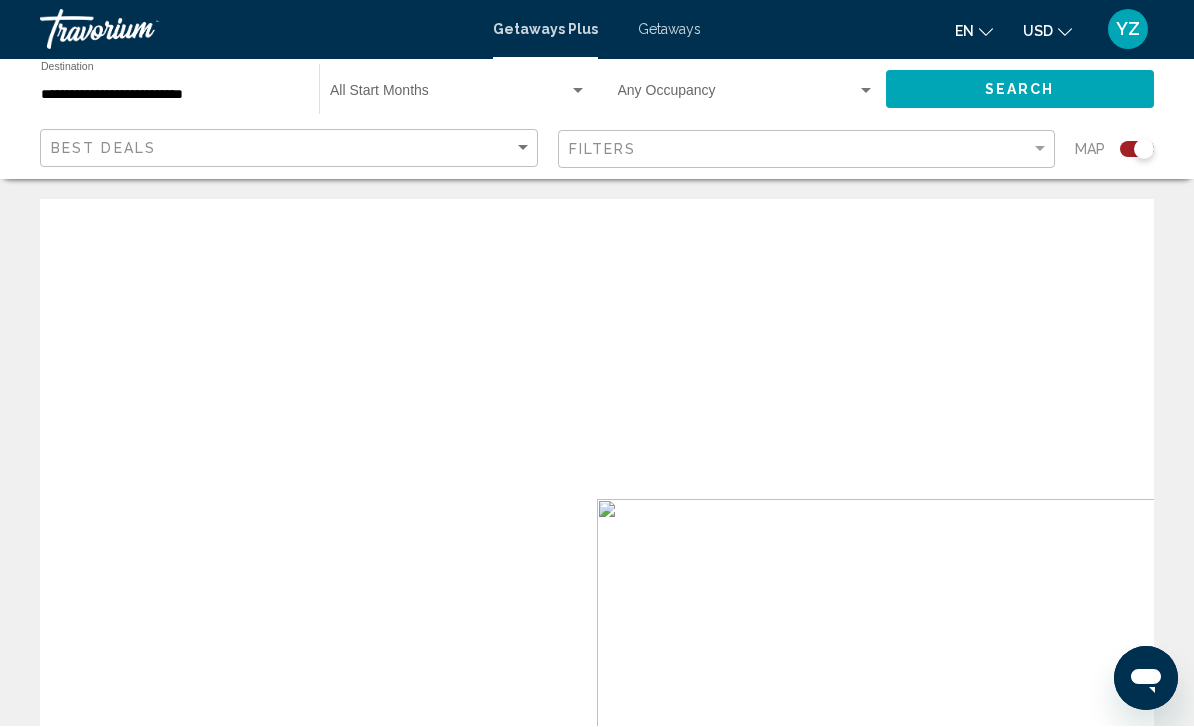 scroll, scrollTop: 1, scrollLeft: 0, axis: vertical 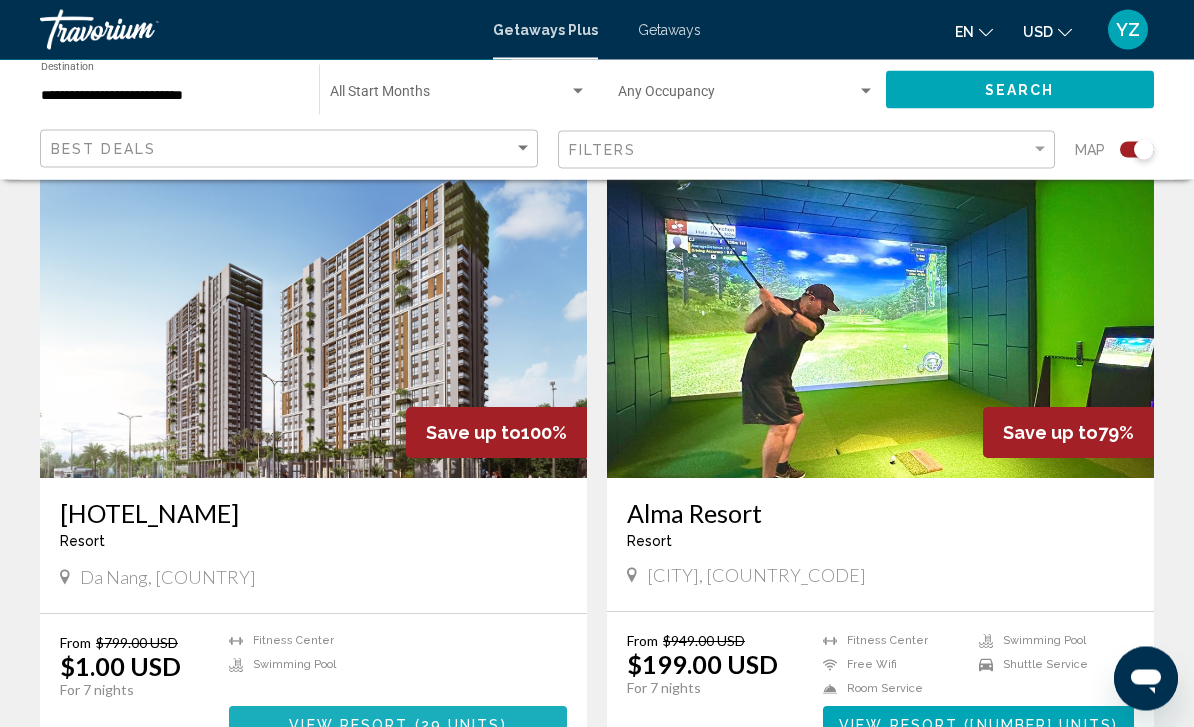 click on "29 units" at bounding box center (461, 726) 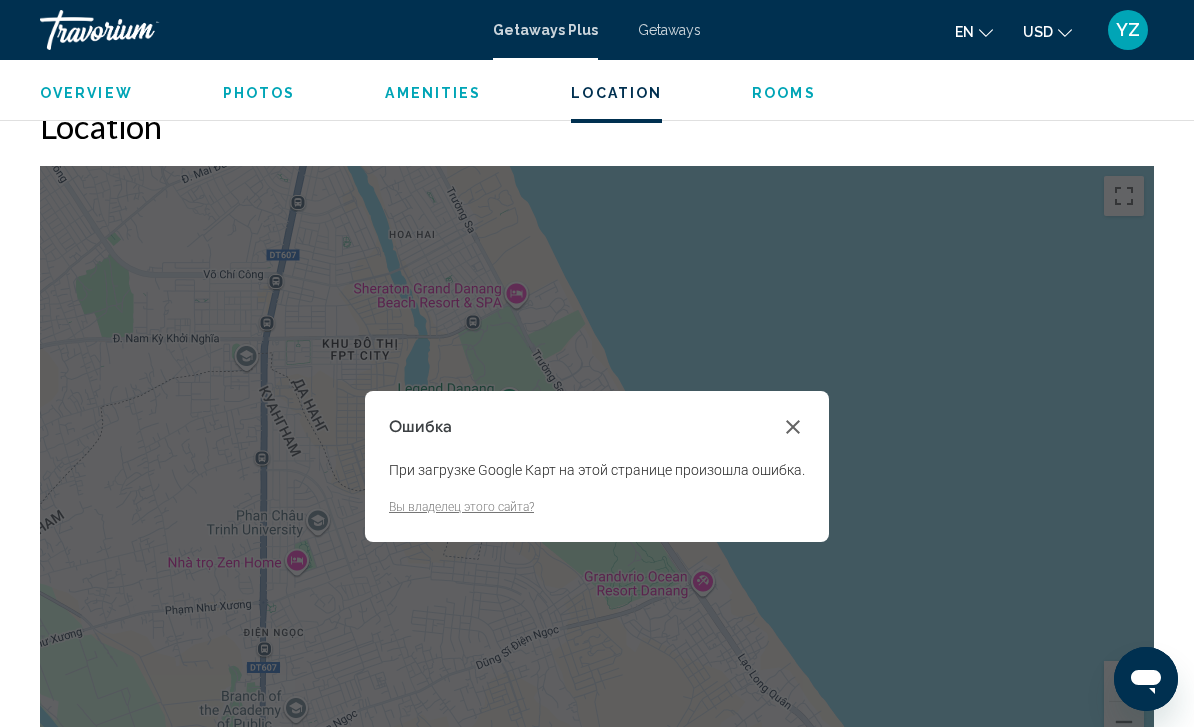 scroll, scrollTop: 2329, scrollLeft: 0, axis: vertical 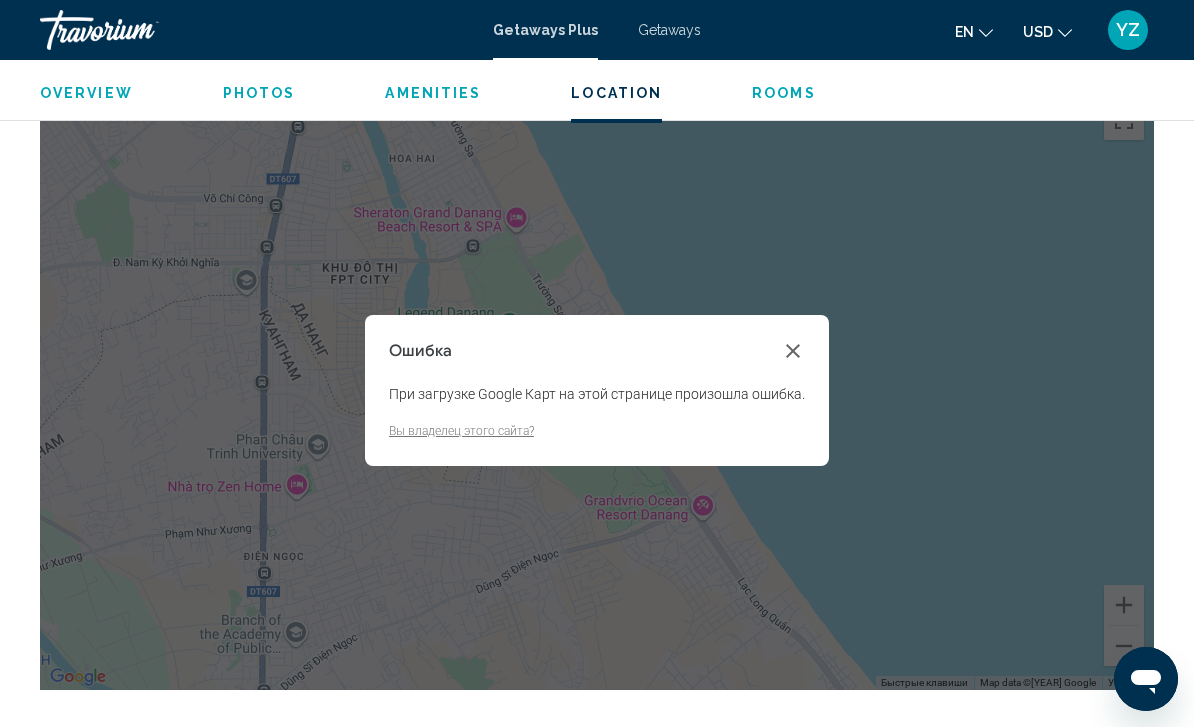 click at bounding box center (793, 351) 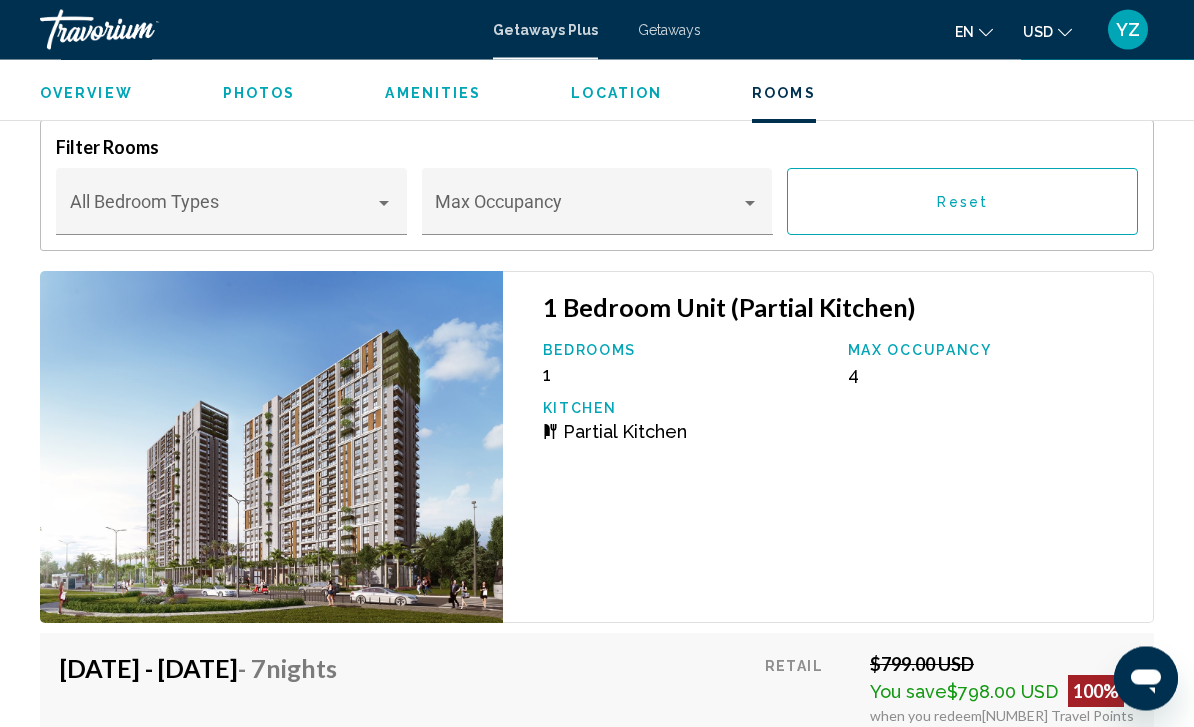 click on "en
English Español Français Italiano Português русский" at bounding box center [974, 31] 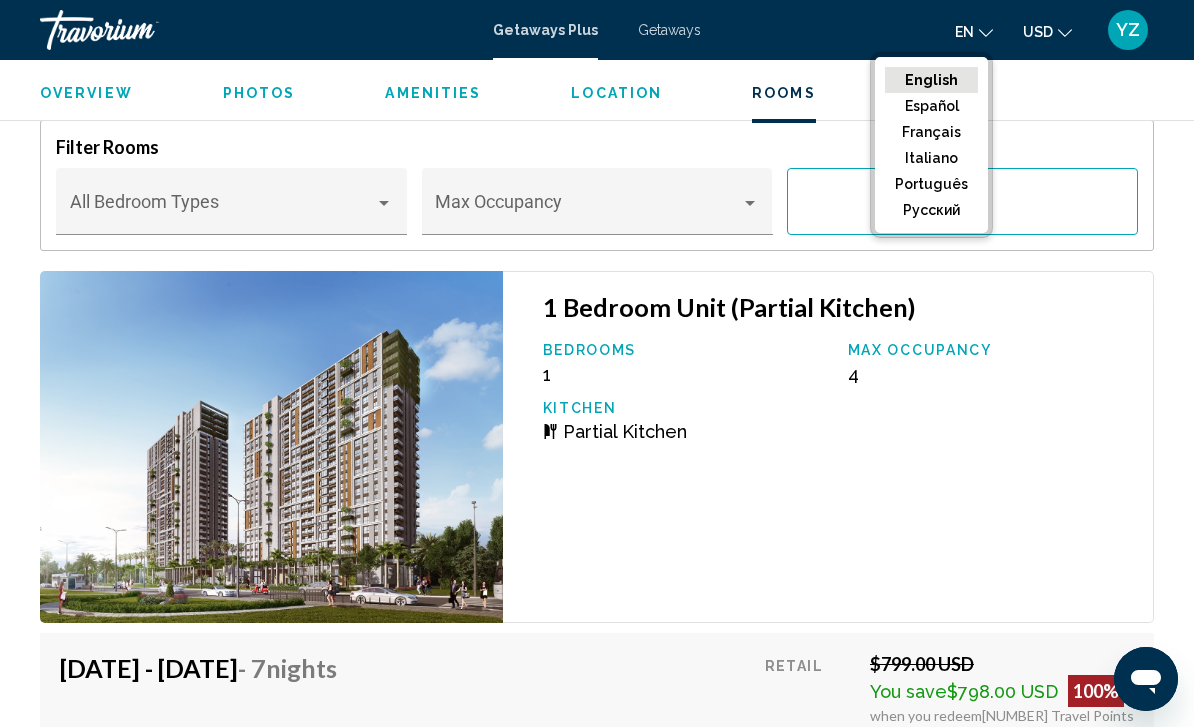 click on "русский" at bounding box center (931, 80) 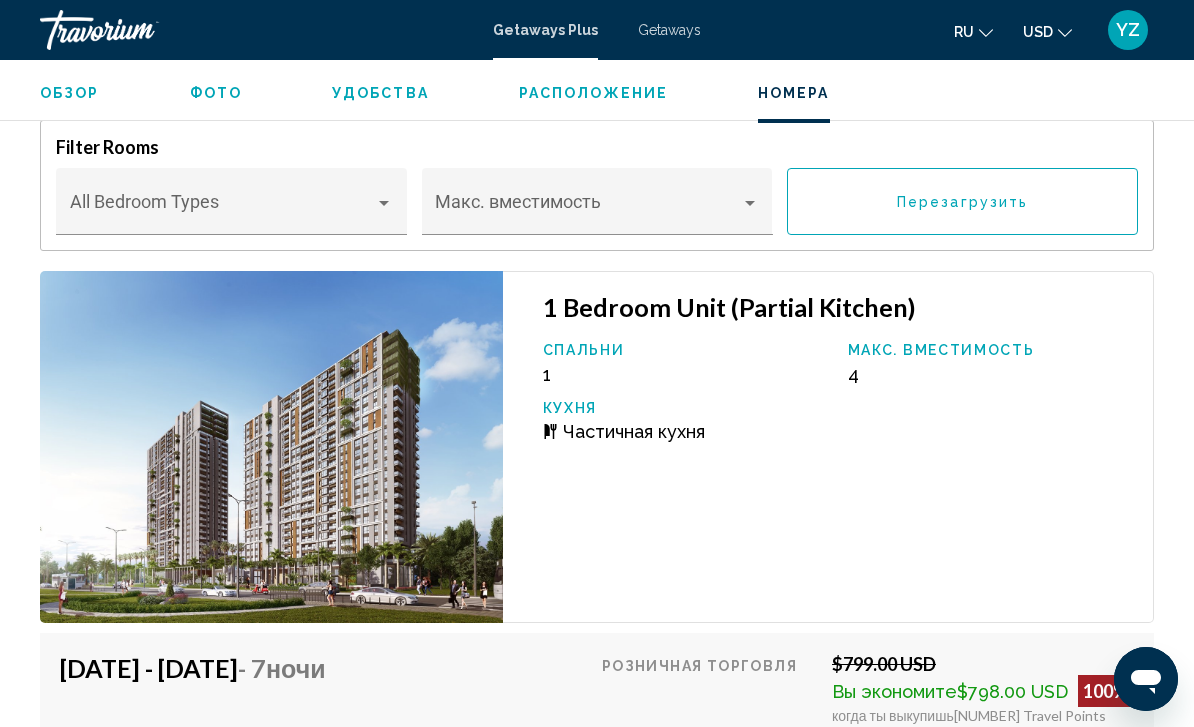click on "Спальни 1 Макс. вместимость 4 Кухня
Частичная кухня" at bounding box center (838, 399) 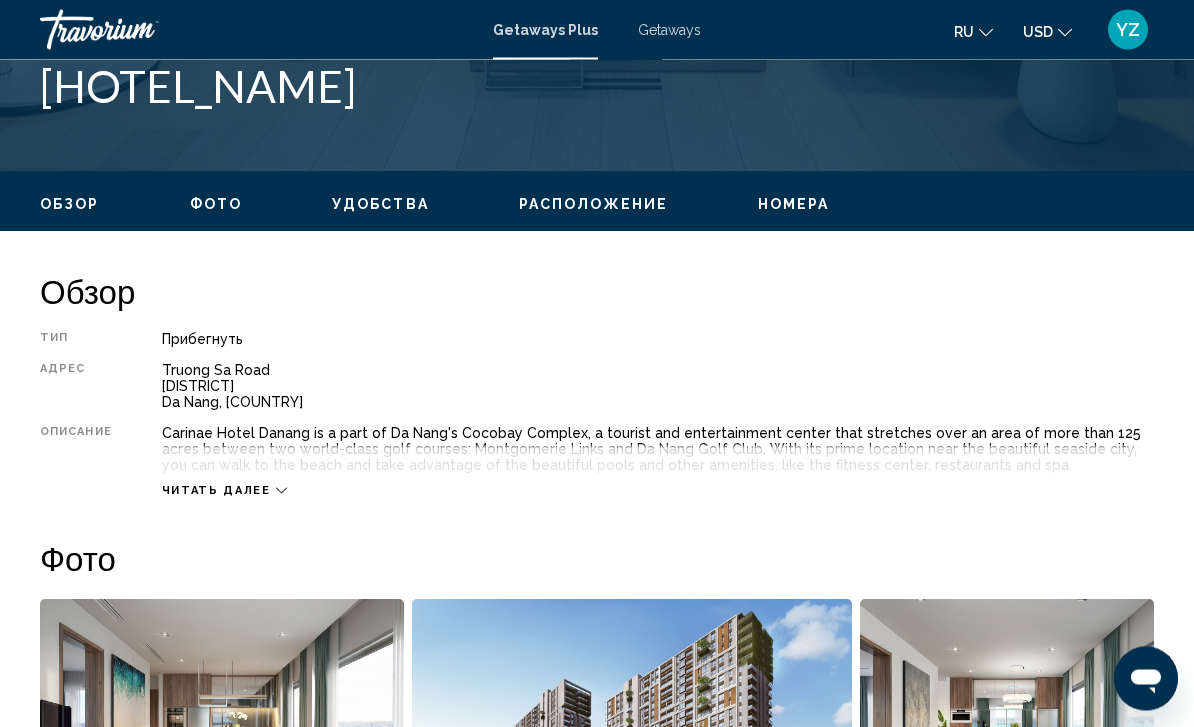 scroll, scrollTop: 837, scrollLeft: 0, axis: vertical 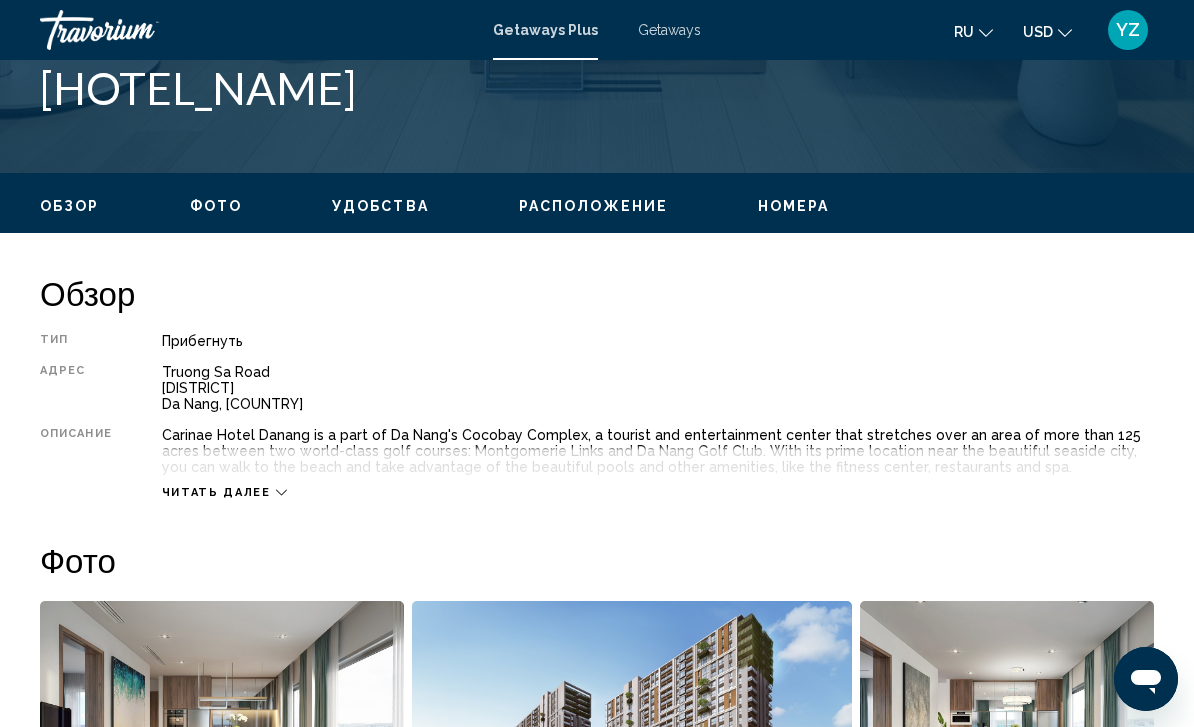 click at bounding box center [281, 492] 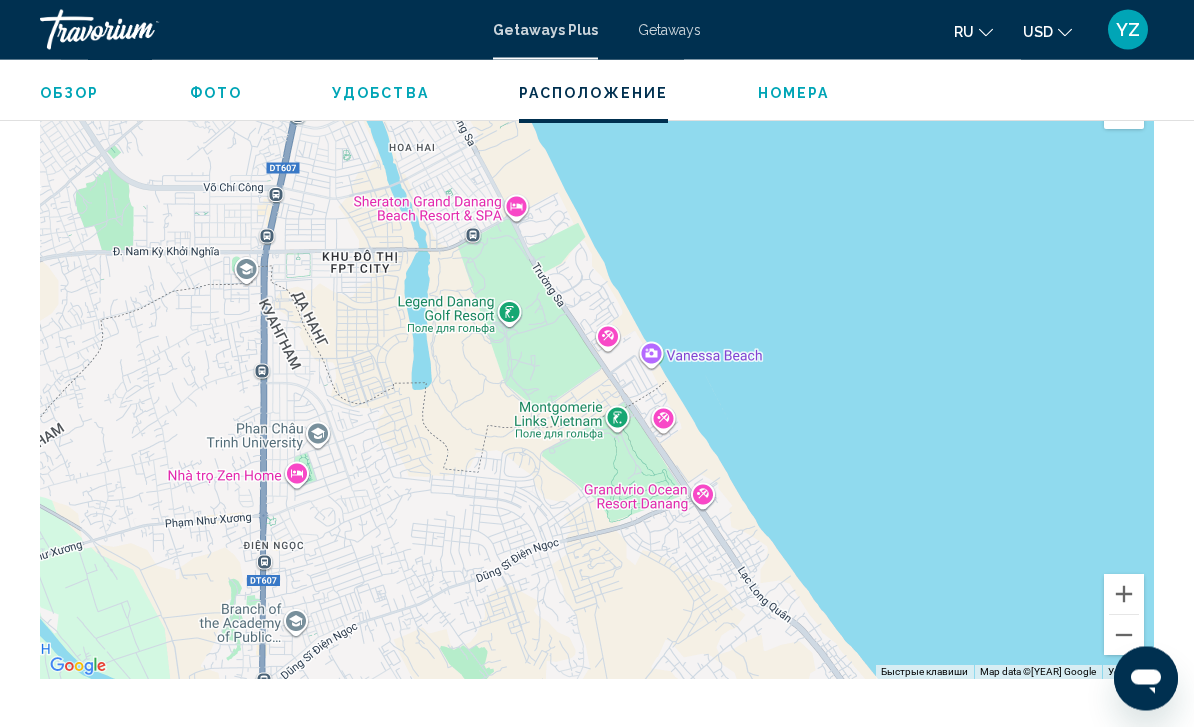 scroll, scrollTop: 2340, scrollLeft: 0, axis: vertical 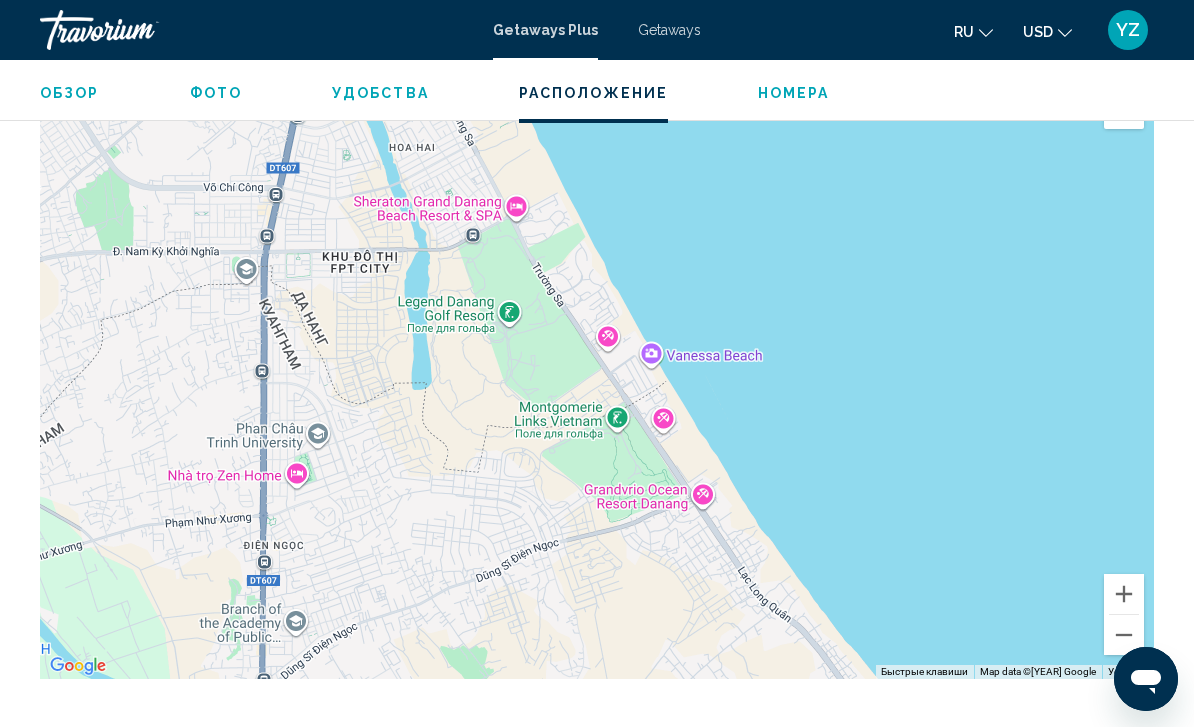 click at bounding box center (1124, 635) 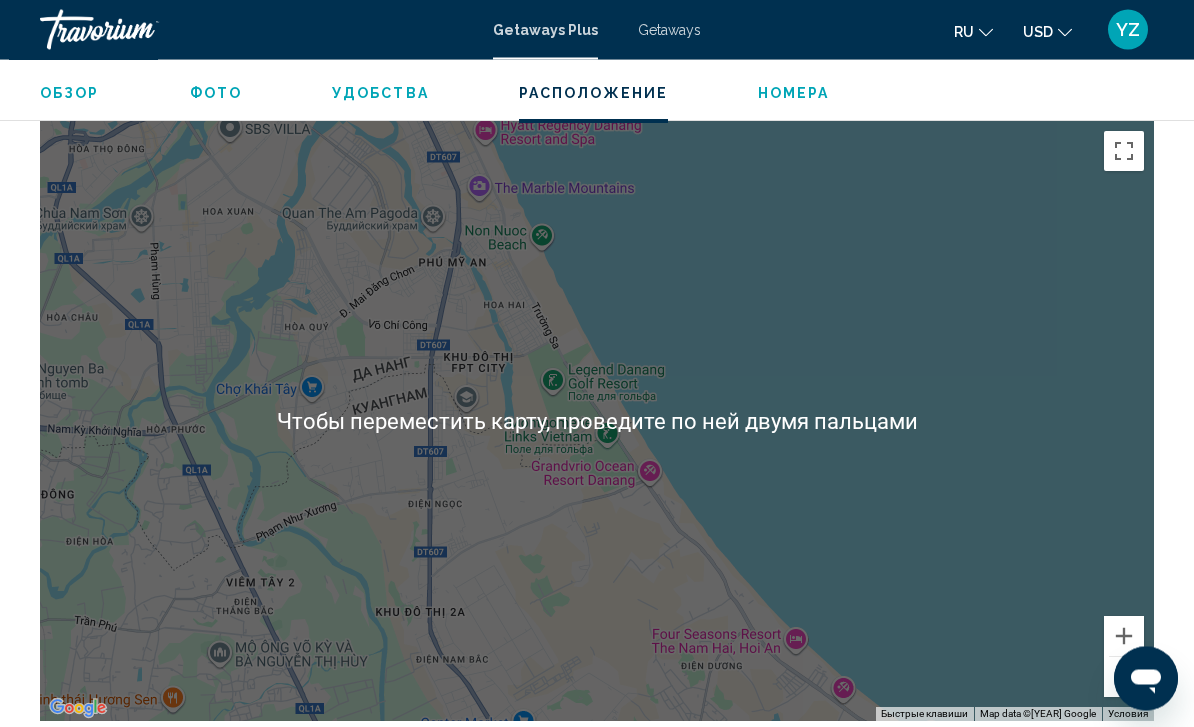scroll, scrollTop: 2298, scrollLeft: 0, axis: vertical 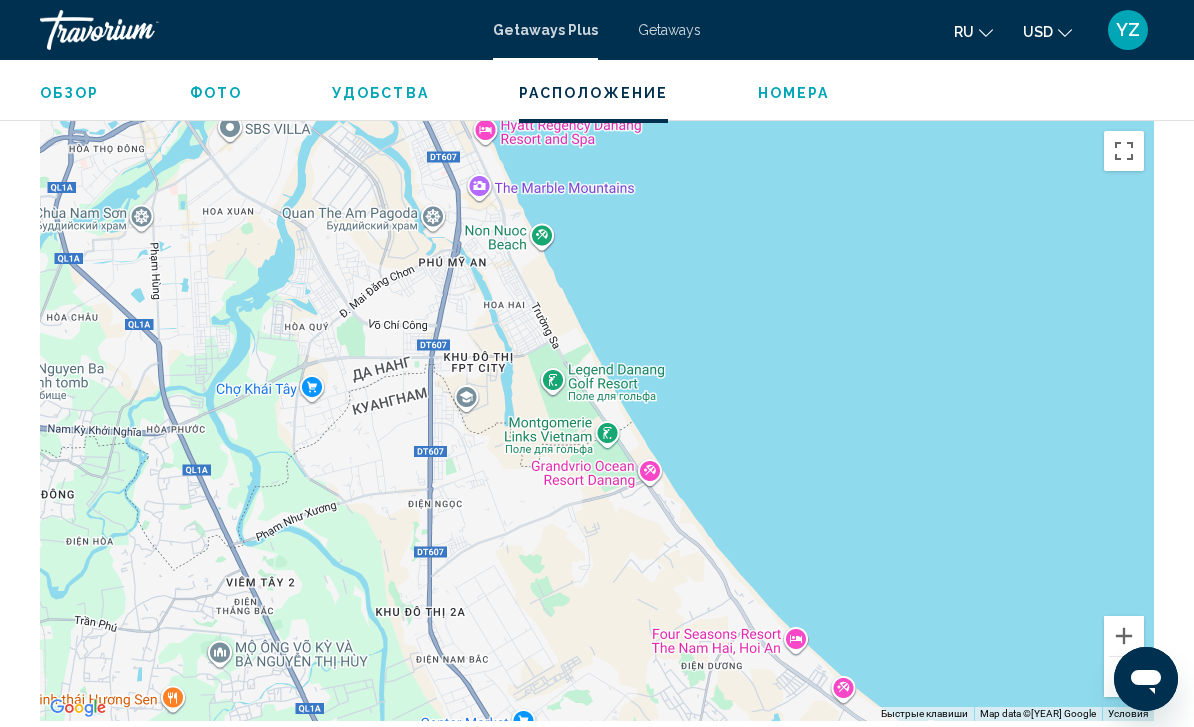 click at bounding box center [1124, 677] 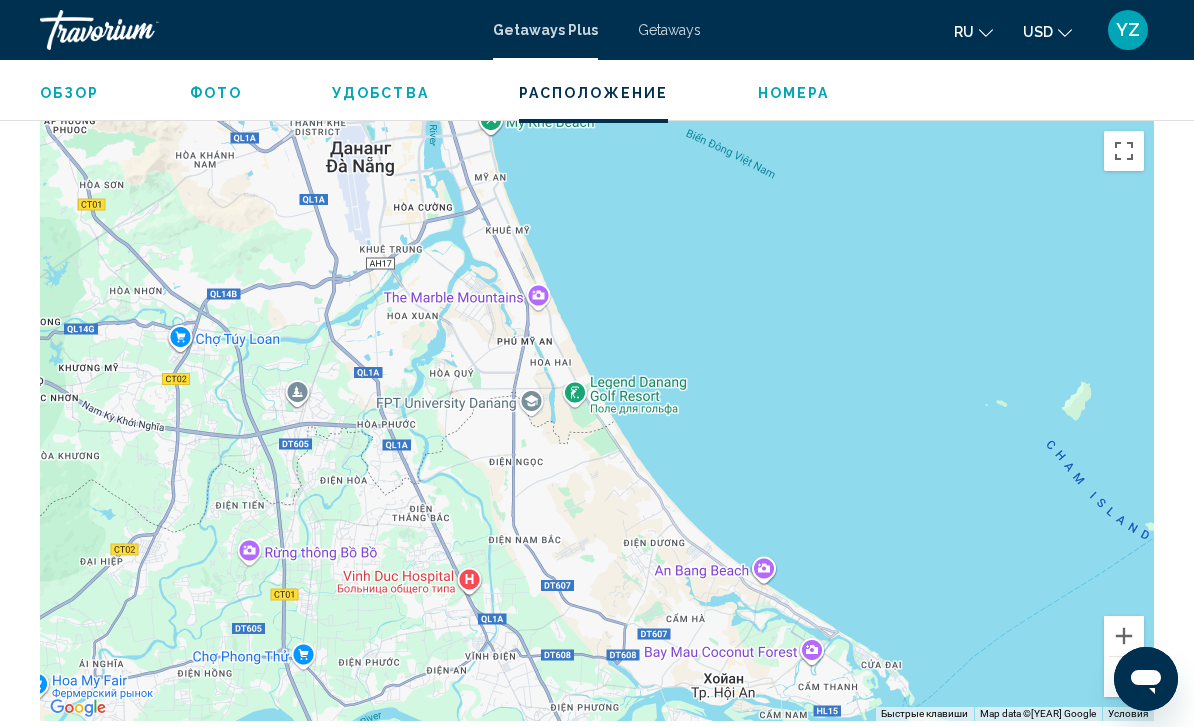 click at bounding box center (1124, 677) 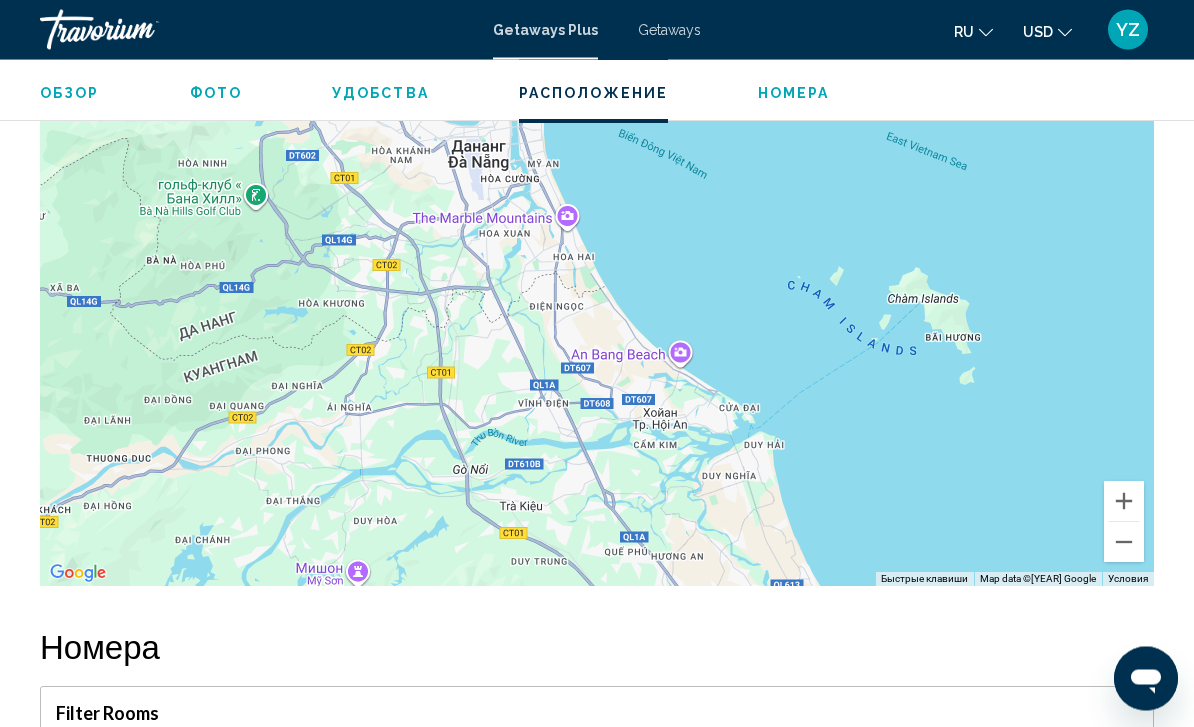 scroll, scrollTop: 2433, scrollLeft: 0, axis: vertical 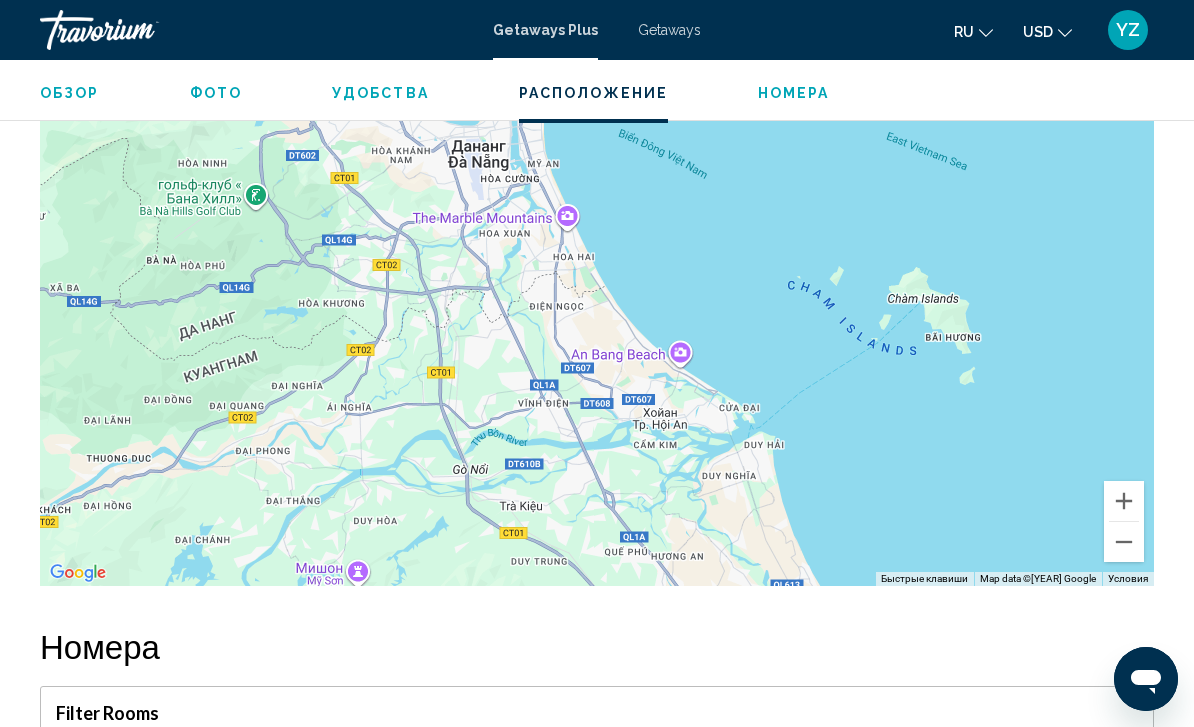 click at bounding box center (1124, 542) 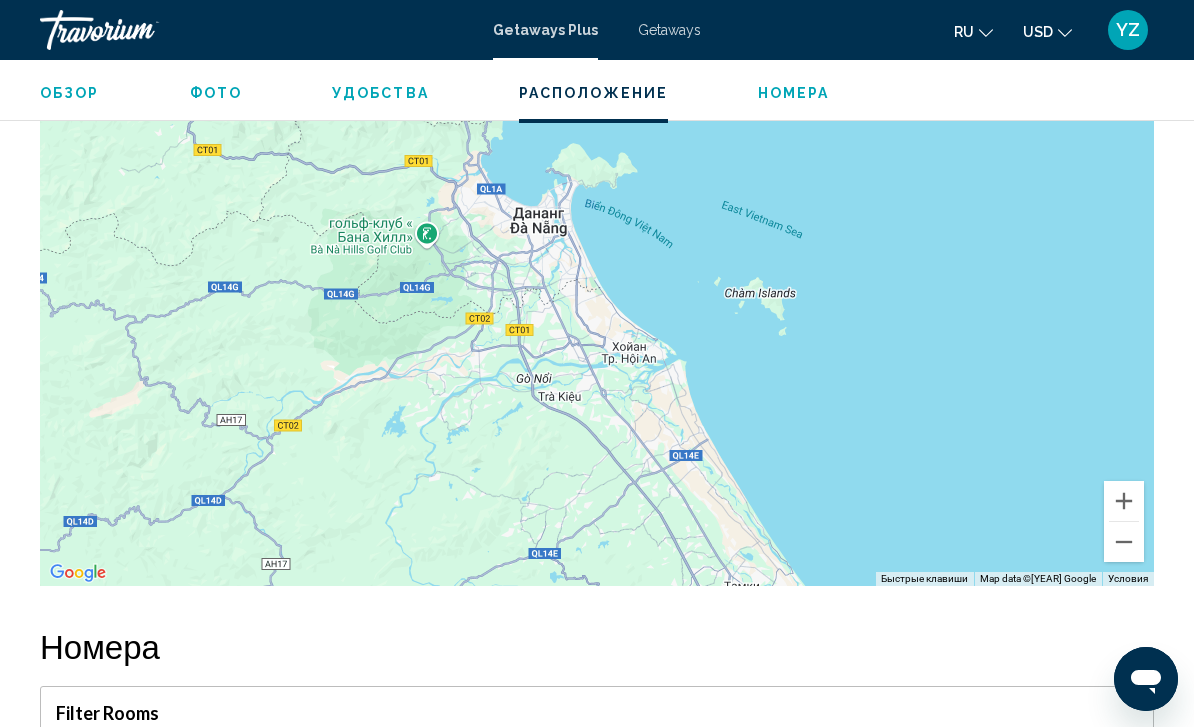 click at bounding box center (1124, 501) 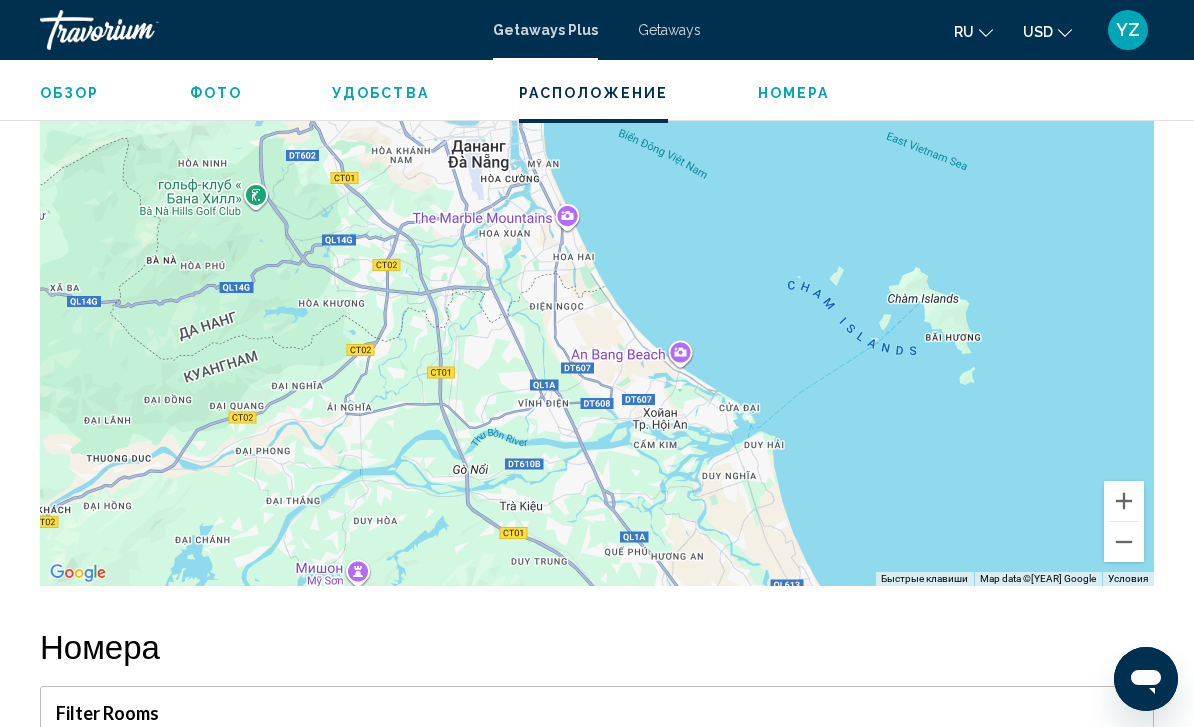 click at bounding box center (1124, 501) 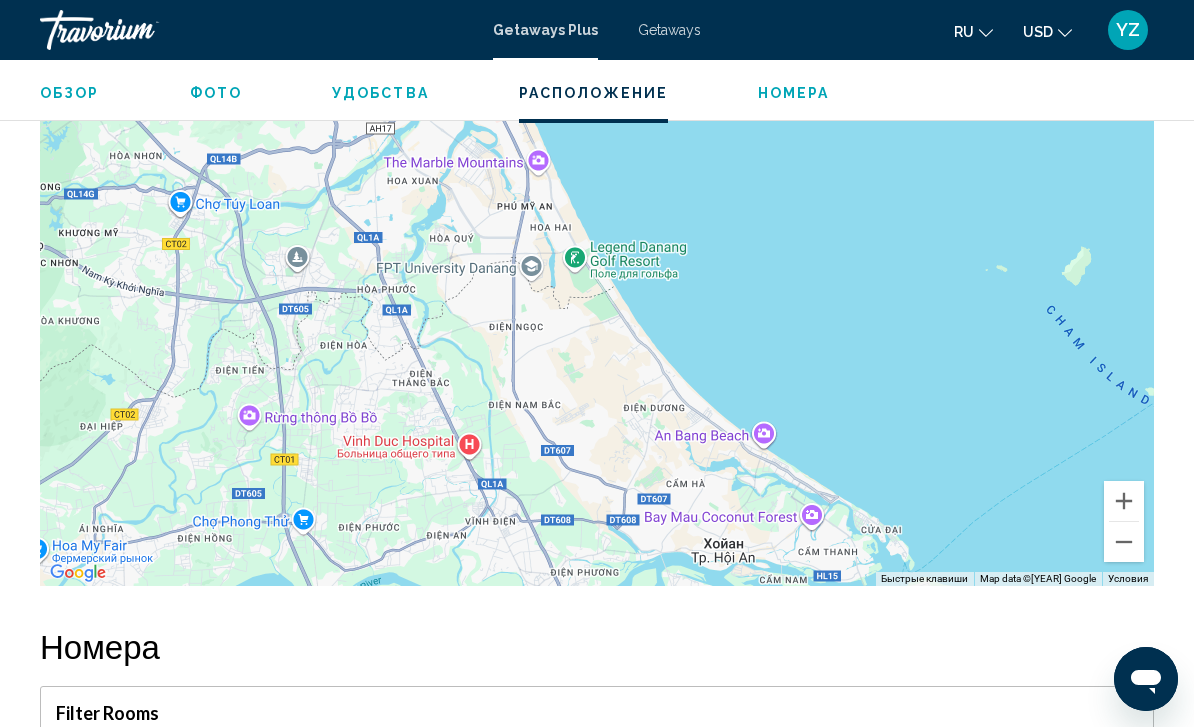 click at bounding box center [1124, 501] 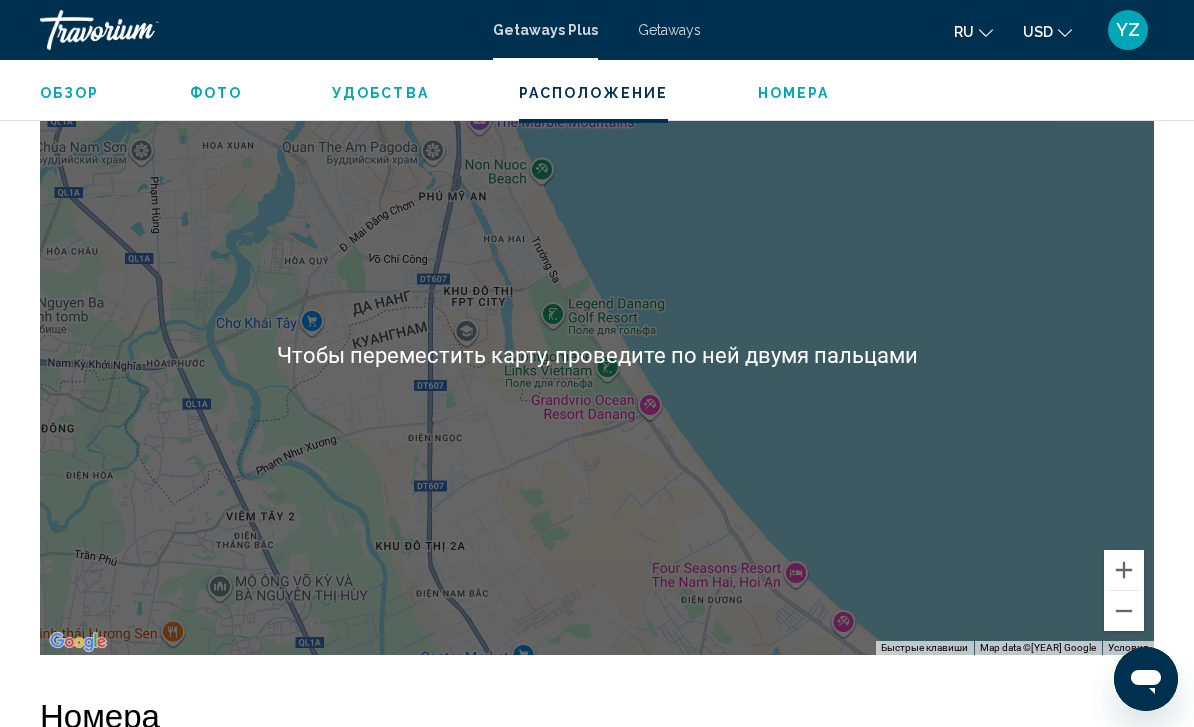 scroll, scrollTop: 2366, scrollLeft: 0, axis: vertical 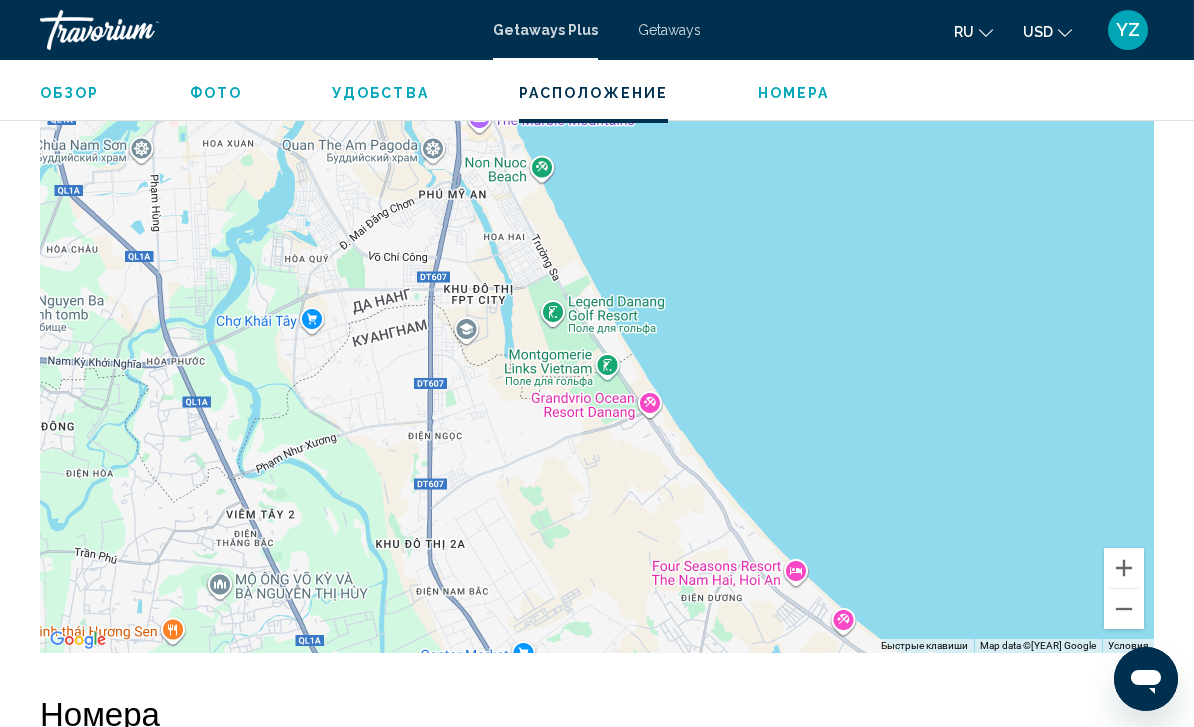 click at bounding box center (1124, 568) 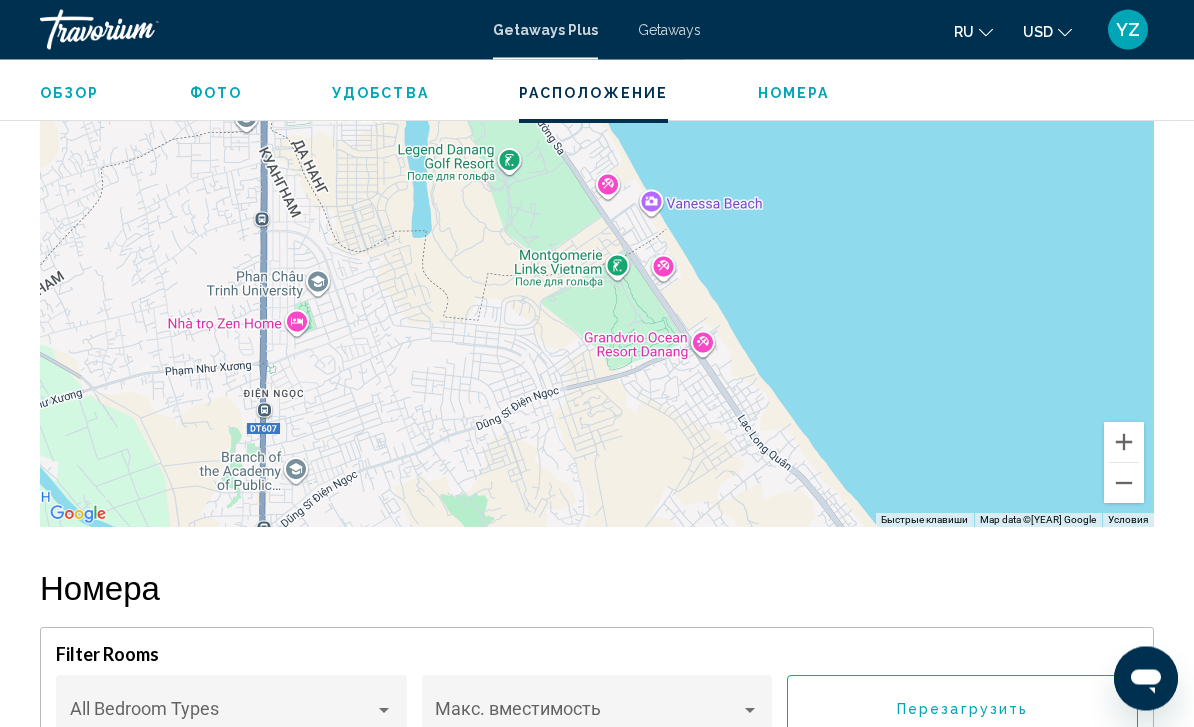 scroll, scrollTop: 2492, scrollLeft: 0, axis: vertical 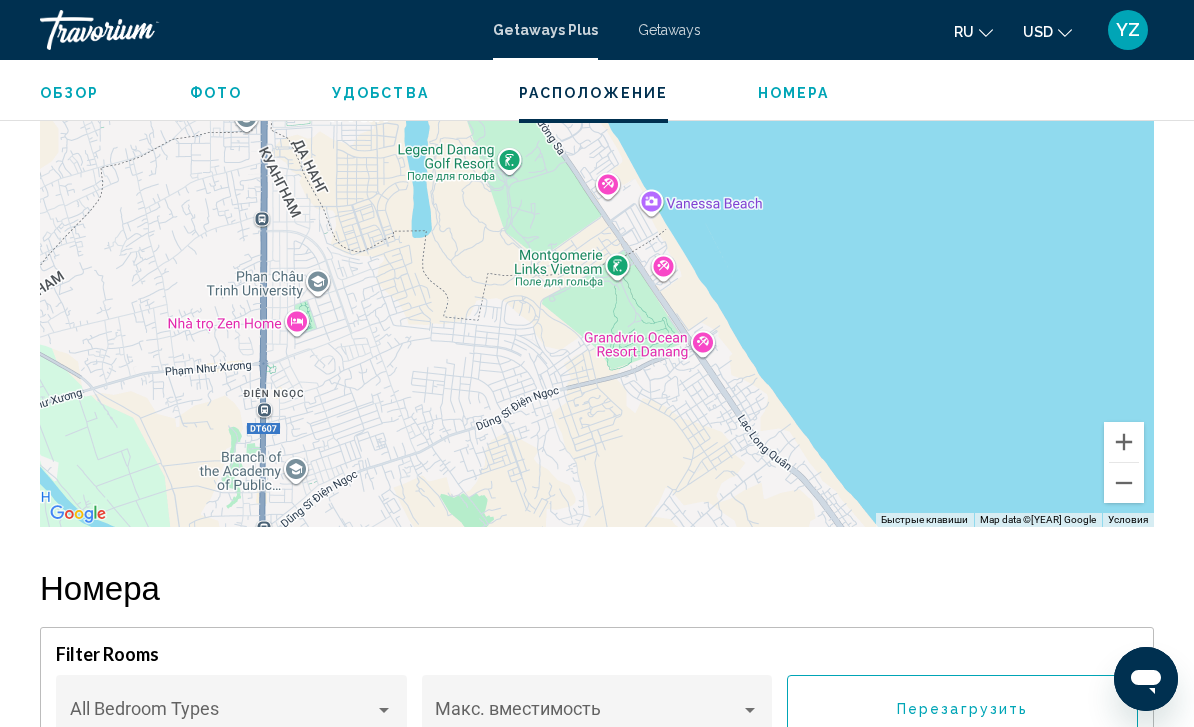 click at bounding box center [1124, 483] 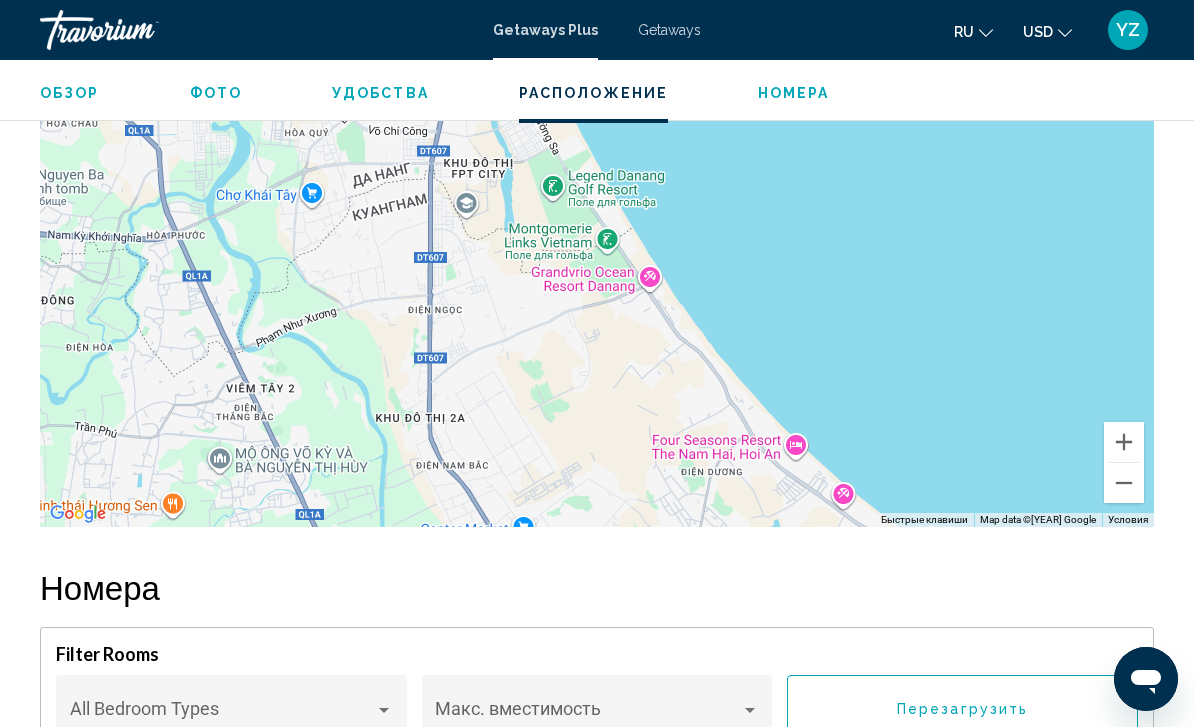 click at bounding box center (1124, 483) 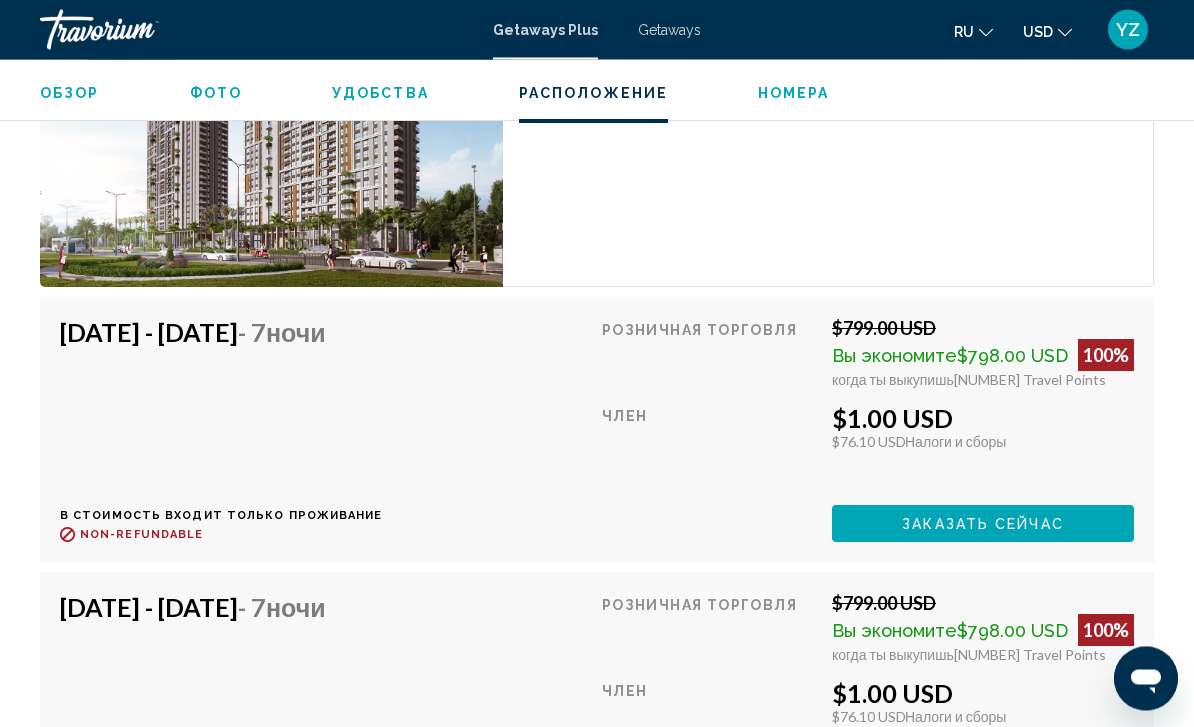 scroll, scrollTop: 3343, scrollLeft: 0, axis: vertical 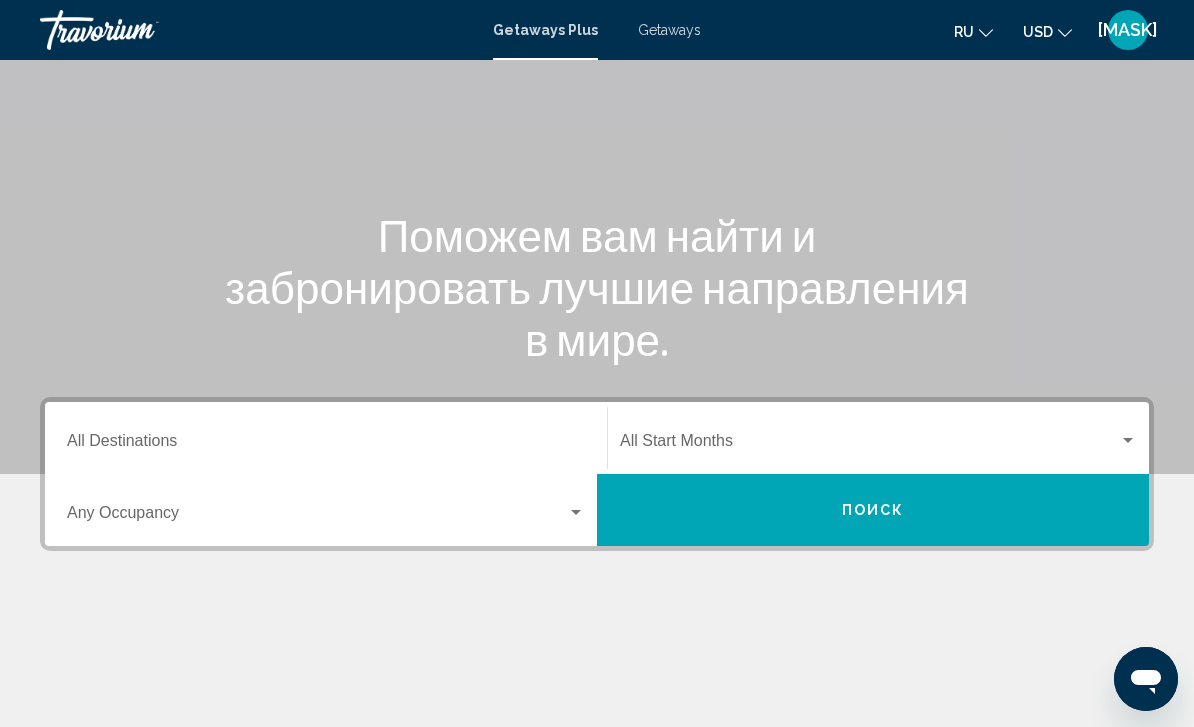 click on "Destination All Destinations" at bounding box center [326, 438] 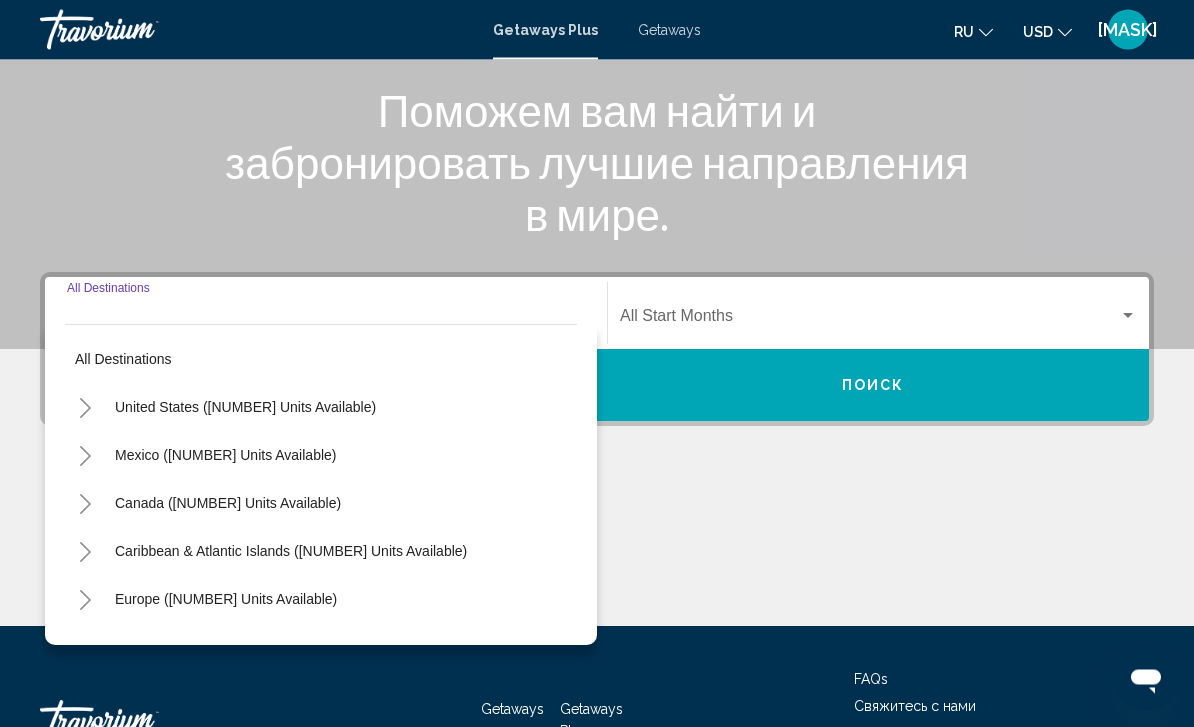 scroll, scrollTop: 328, scrollLeft: 0, axis: vertical 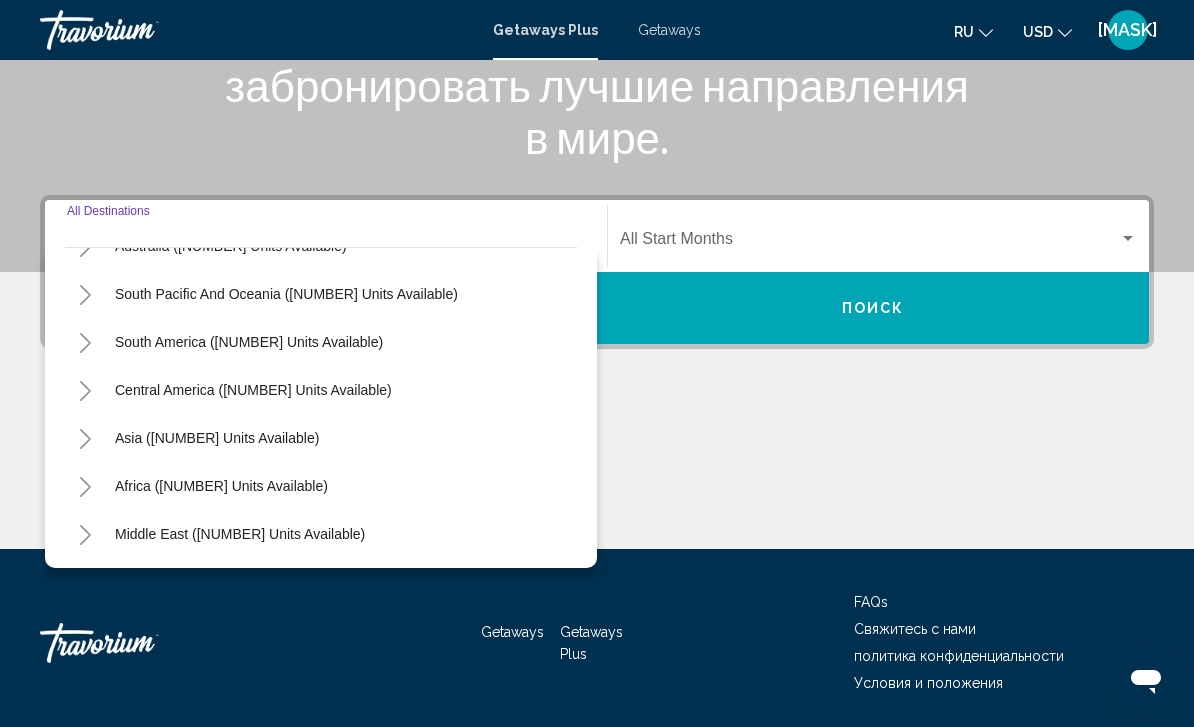 click at bounding box center [85, 439] 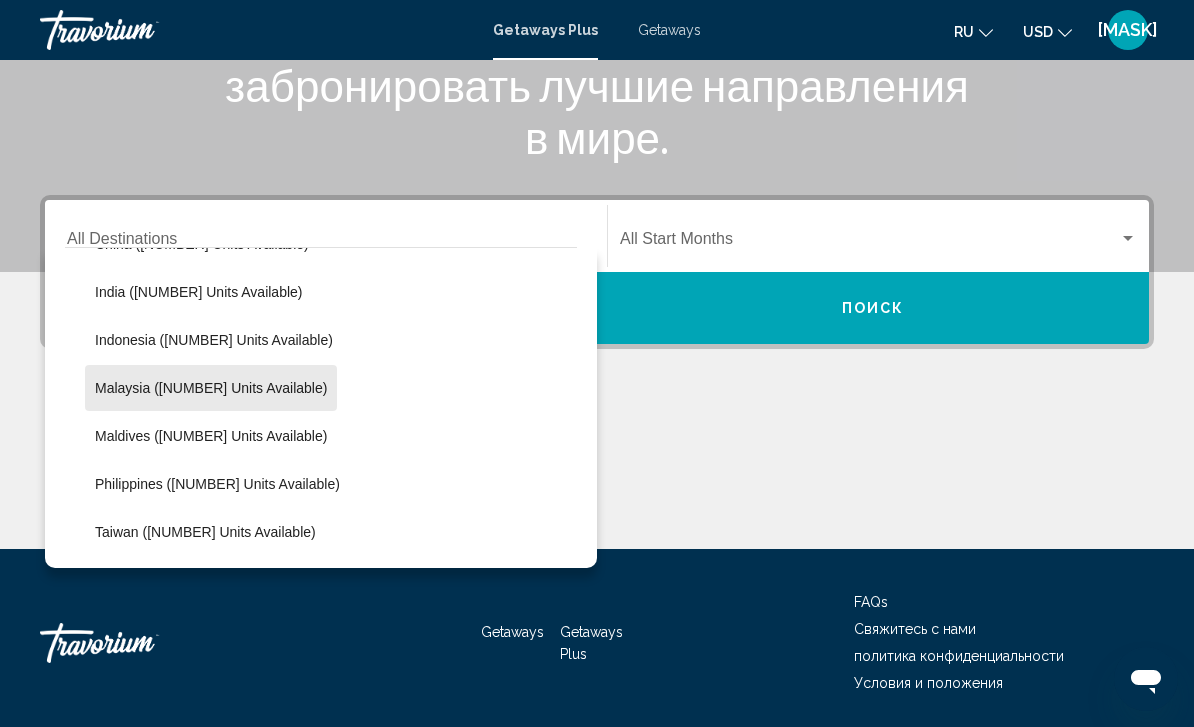 scroll, scrollTop: 613, scrollLeft: 0, axis: vertical 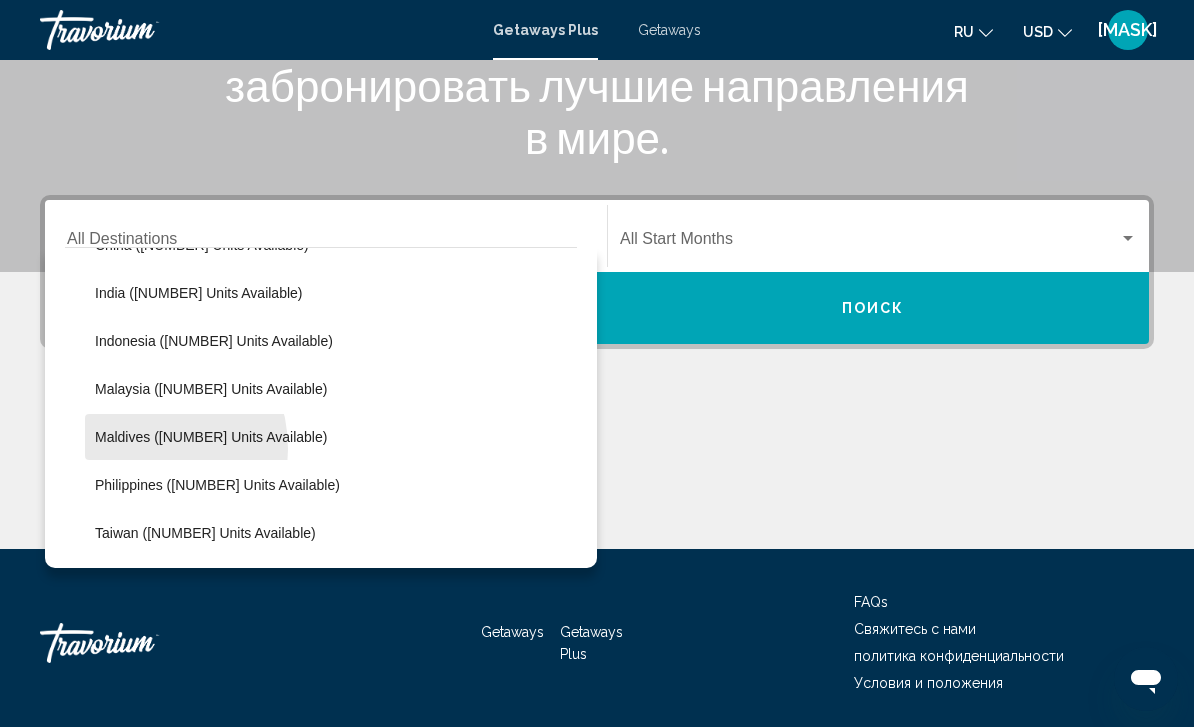 click on "Maldives ([NUMBER] units available)" at bounding box center [220, 197] 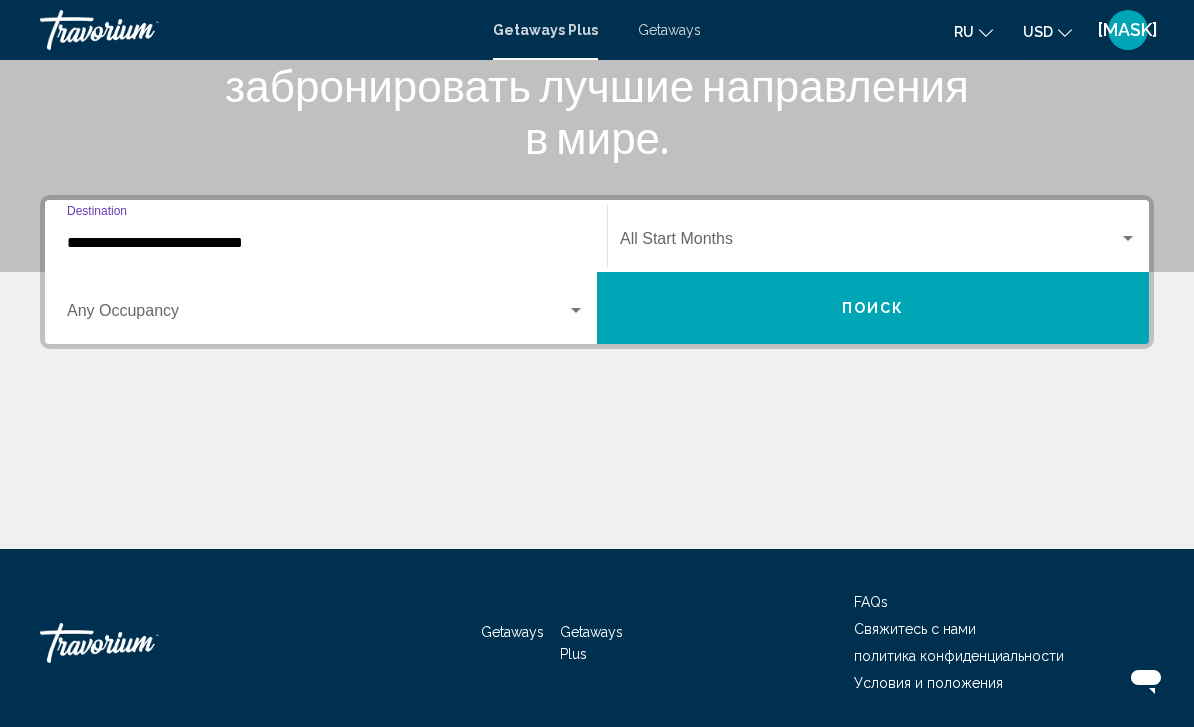 click on "Поиск" at bounding box center (873, 308) 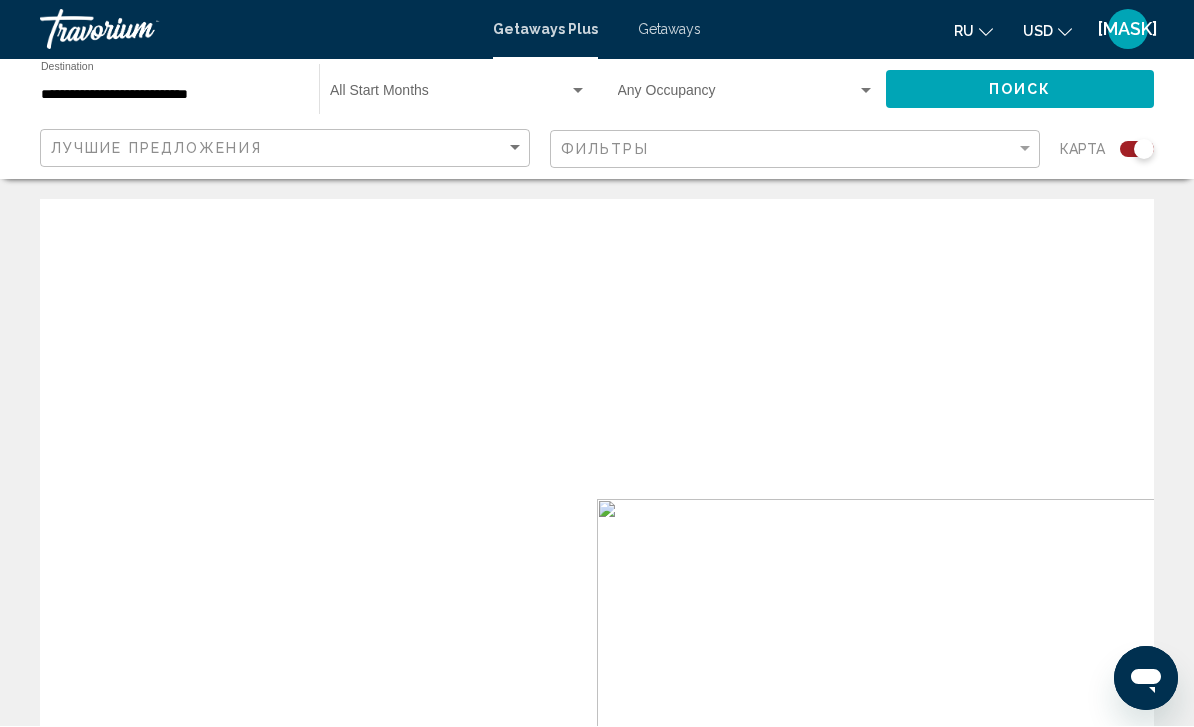 scroll, scrollTop: 1, scrollLeft: 0, axis: vertical 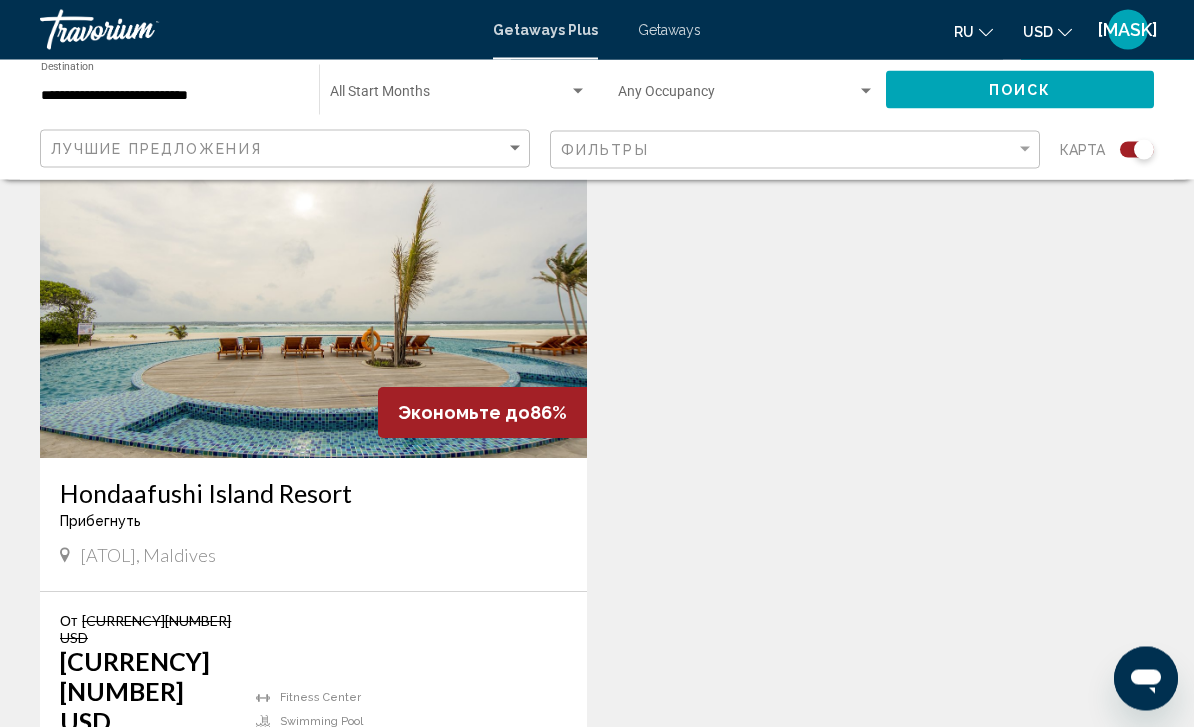 click on "[NUMBER] units" at bounding box center [473, 783] 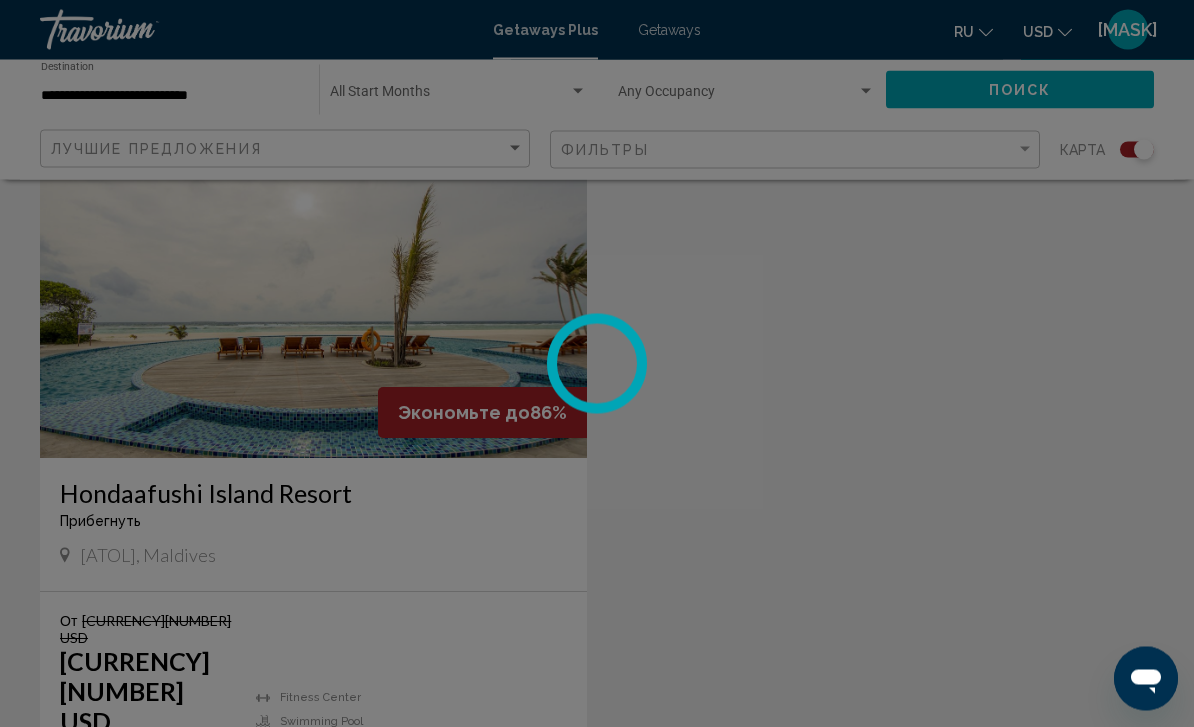 scroll, scrollTop: 752, scrollLeft: 0, axis: vertical 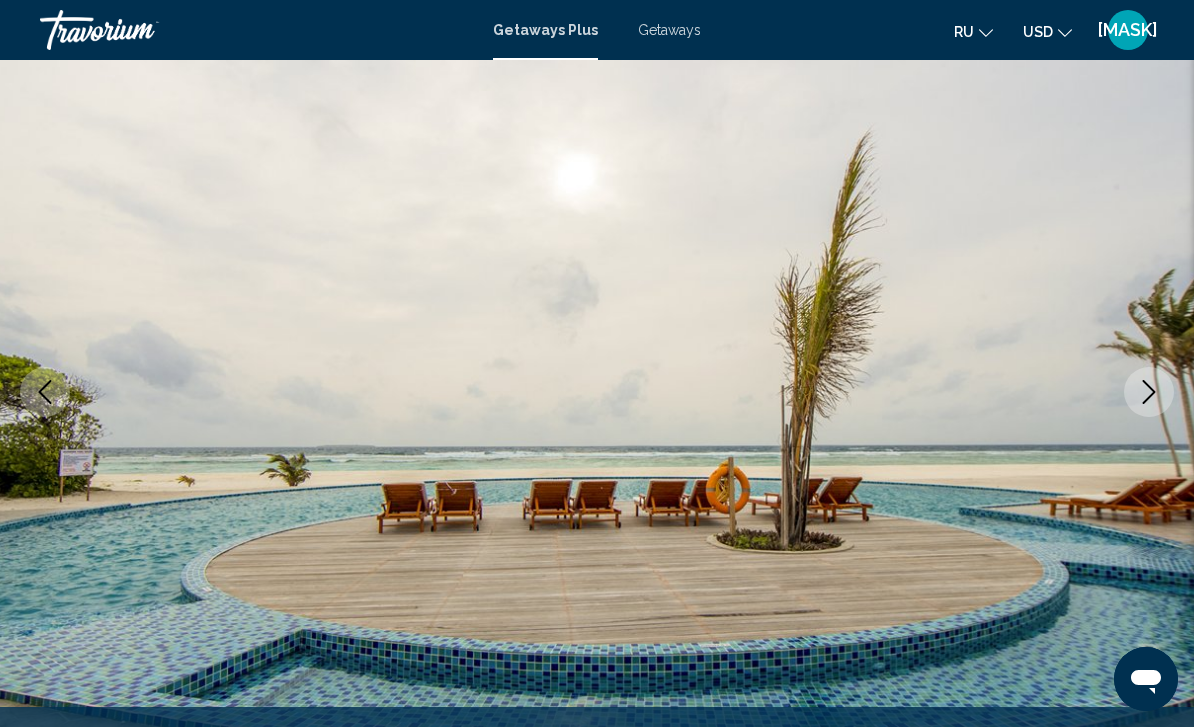 click at bounding box center [1149, 392] 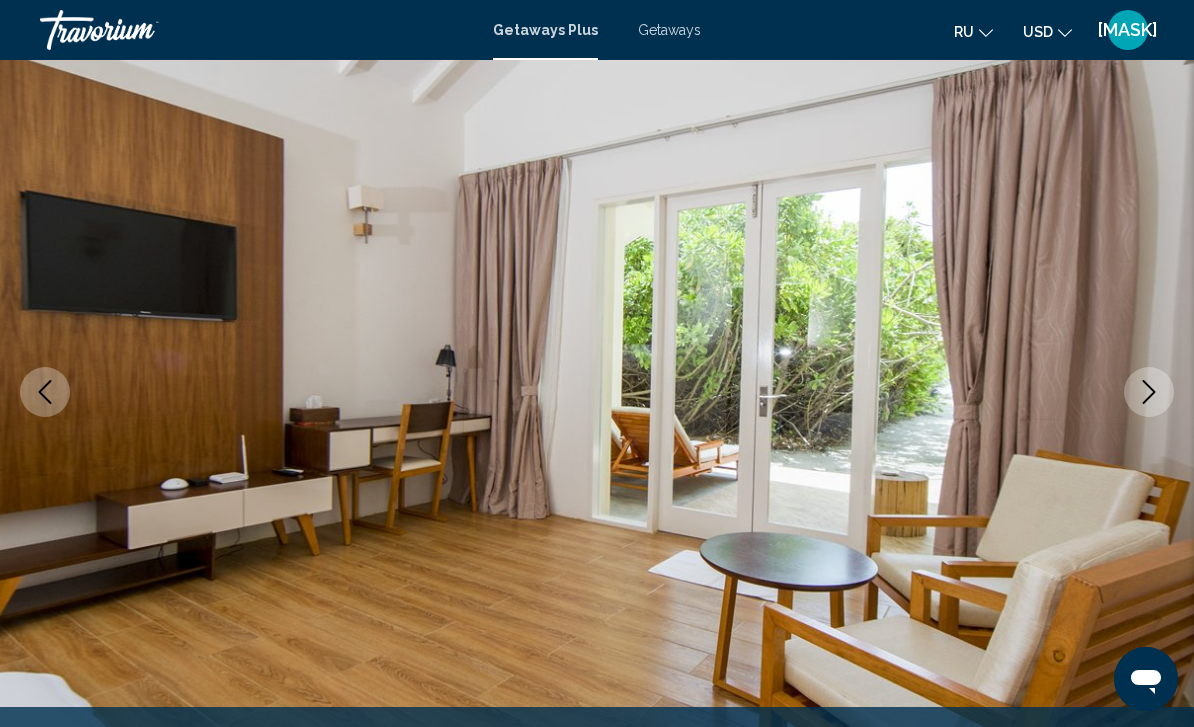 click at bounding box center [1149, 392] 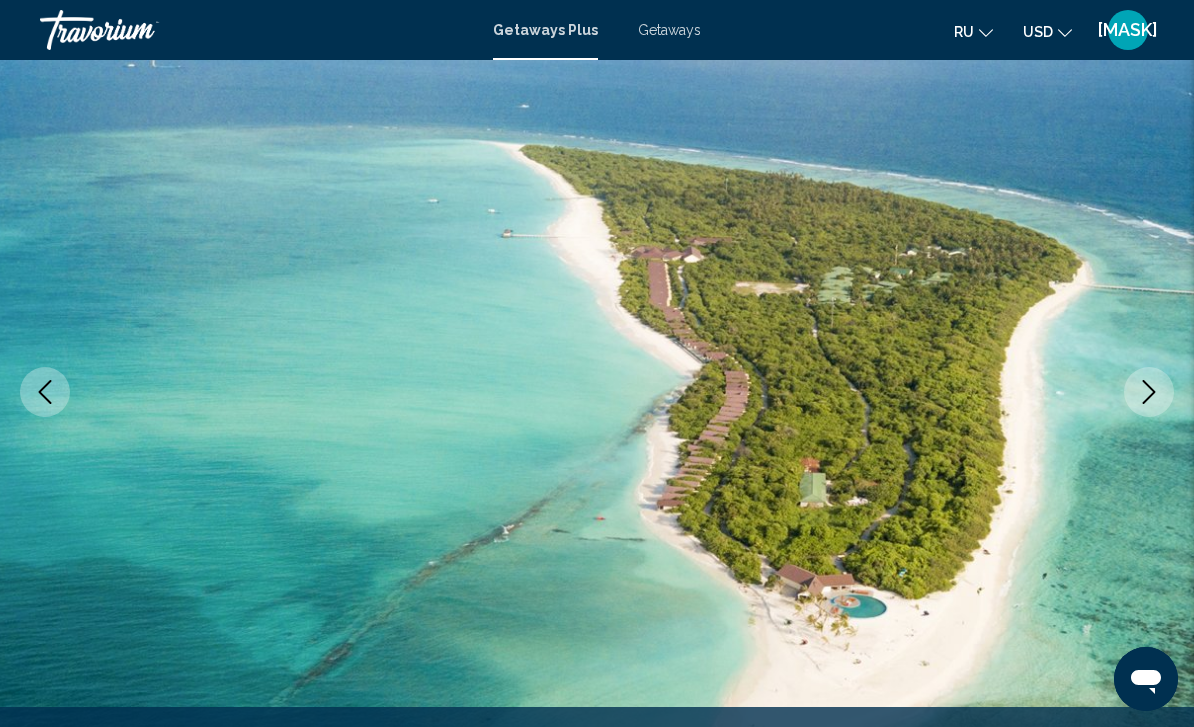 click at bounding box center (1149, 392) 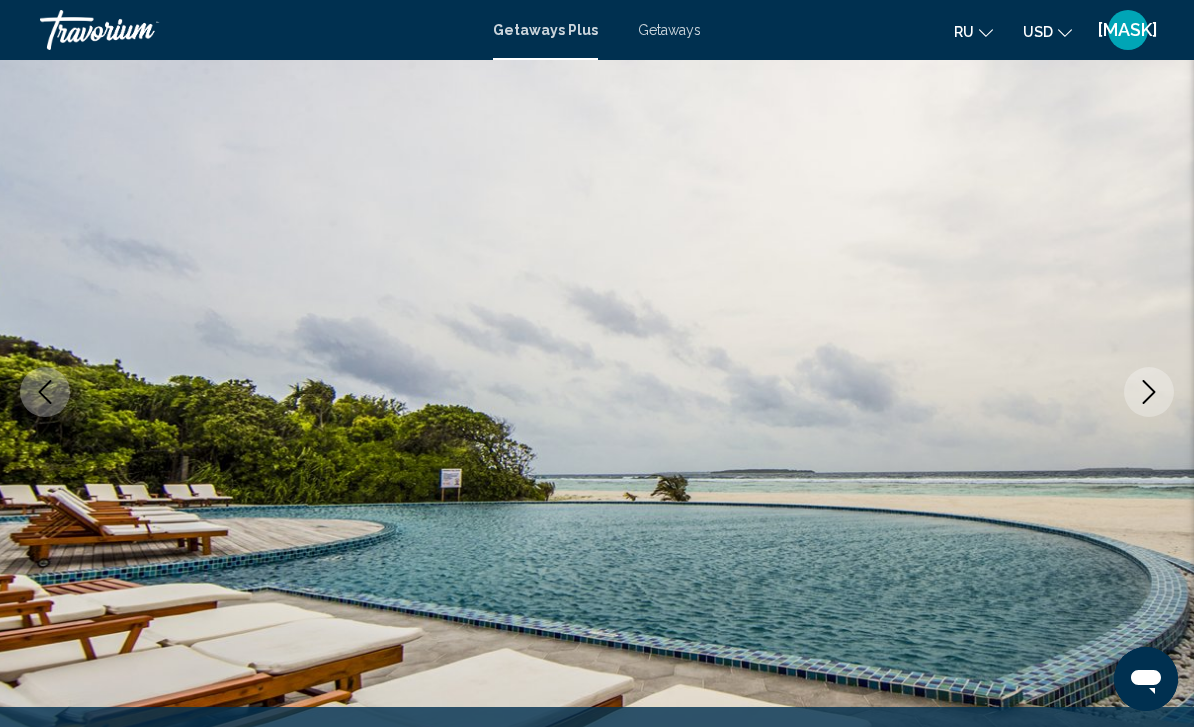 click at bounding box center (1149, 392) 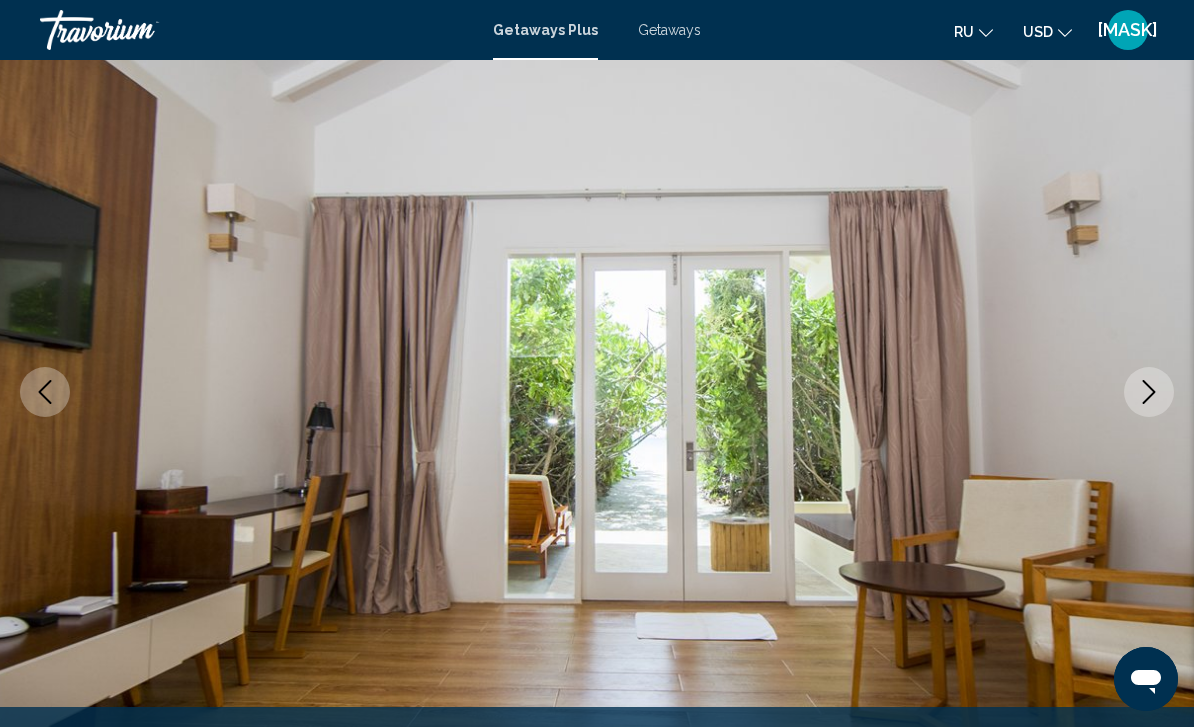 click at bounding box center (1149, 392) 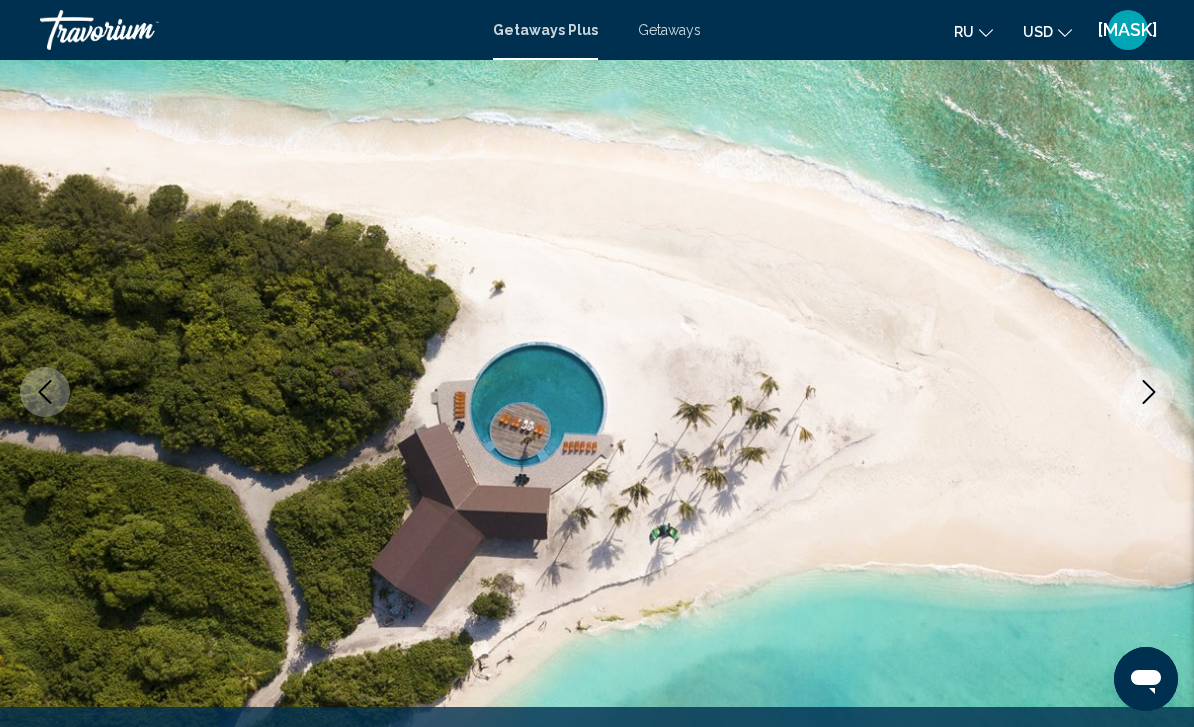 click at bounding box center (1149, 392) 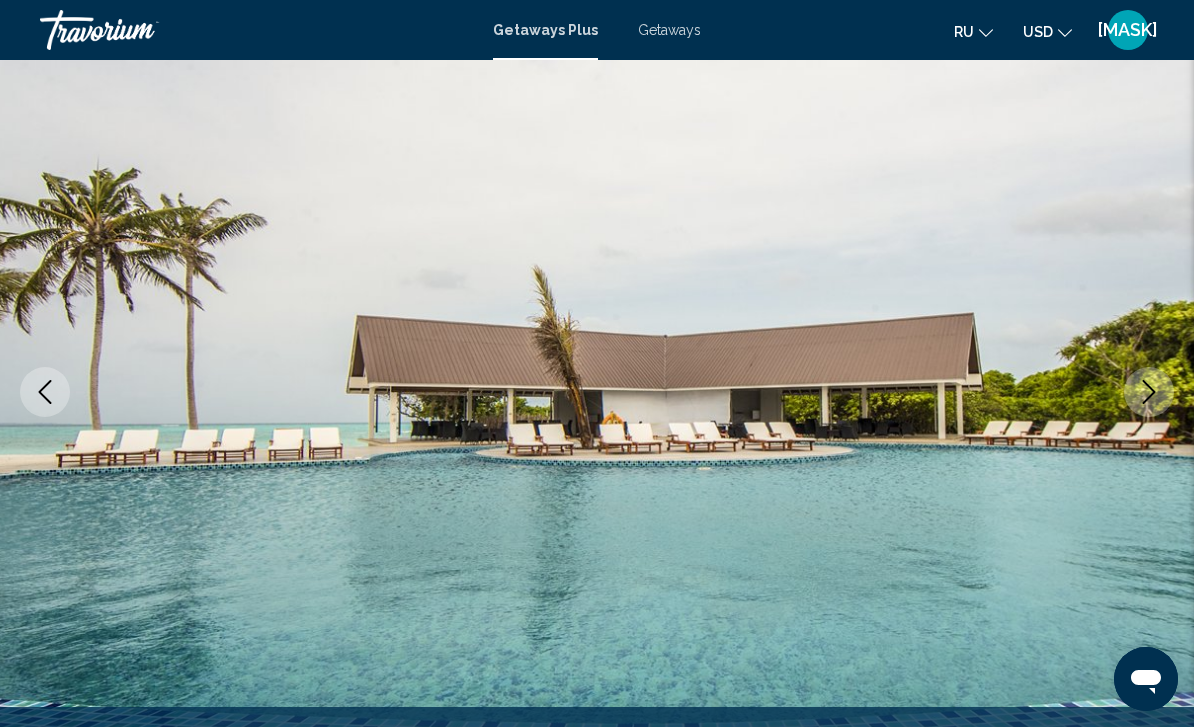 click at bounding box center (1149, 392) 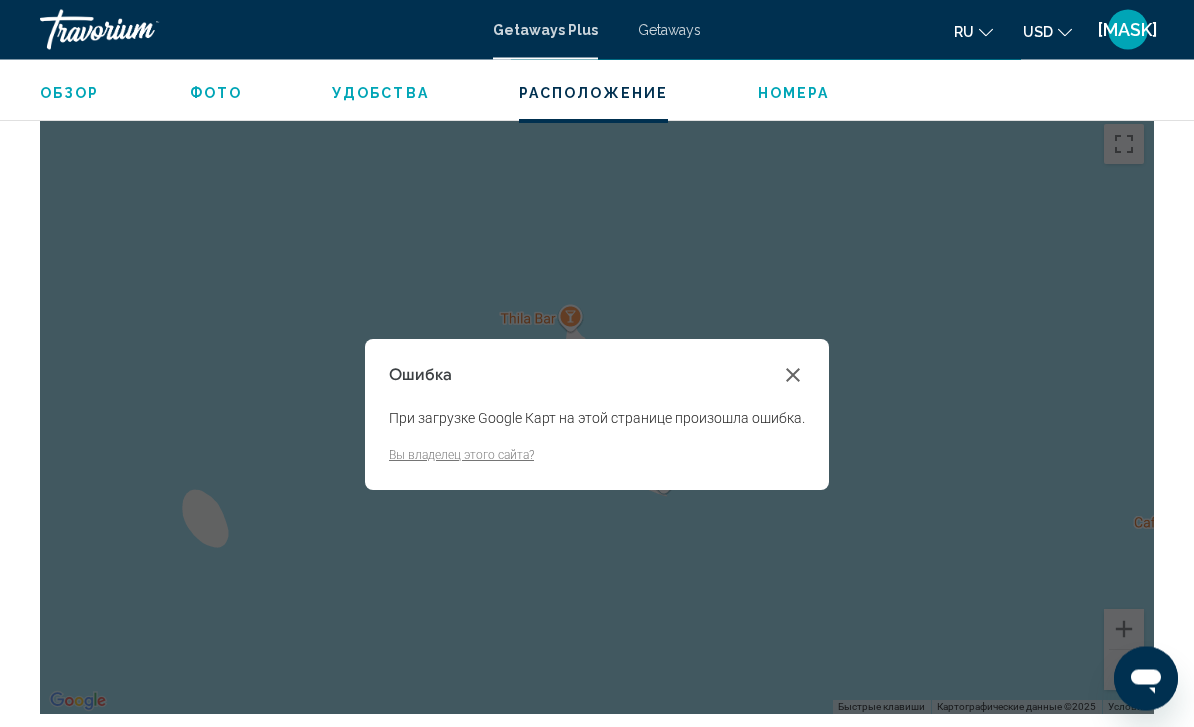 click at bounding box center (793, 376) 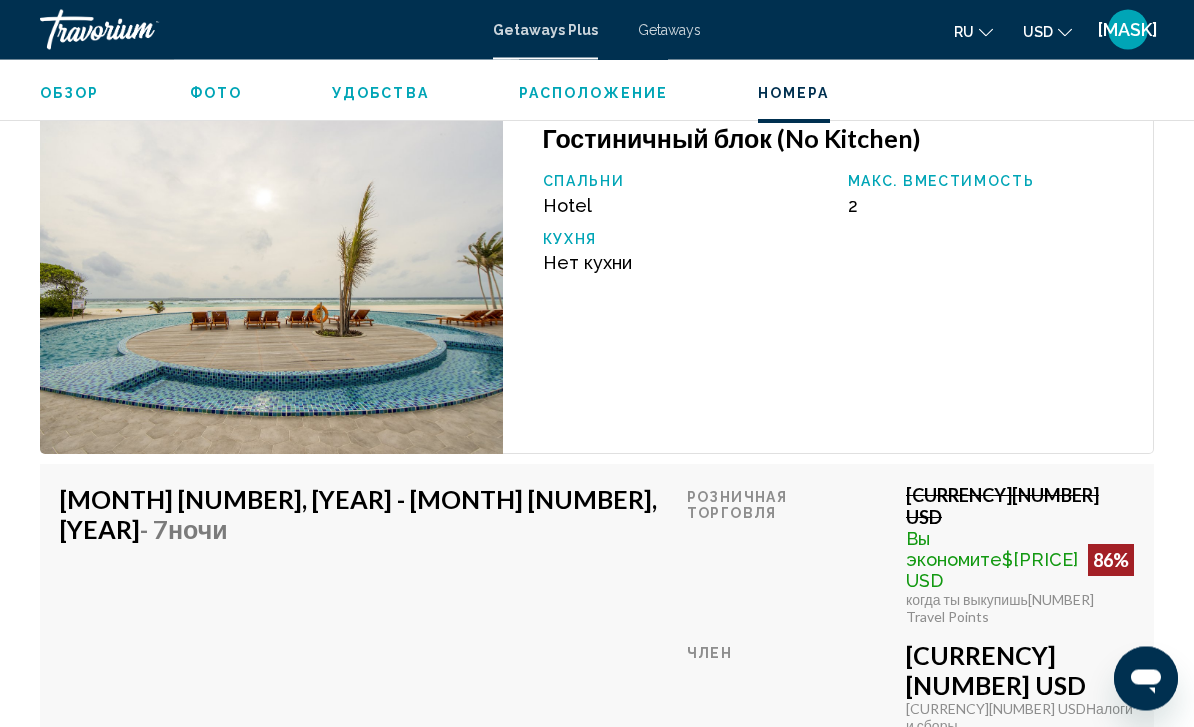 scroll, scrollTop: 4118, scrollLeft: 0, axis: vertical 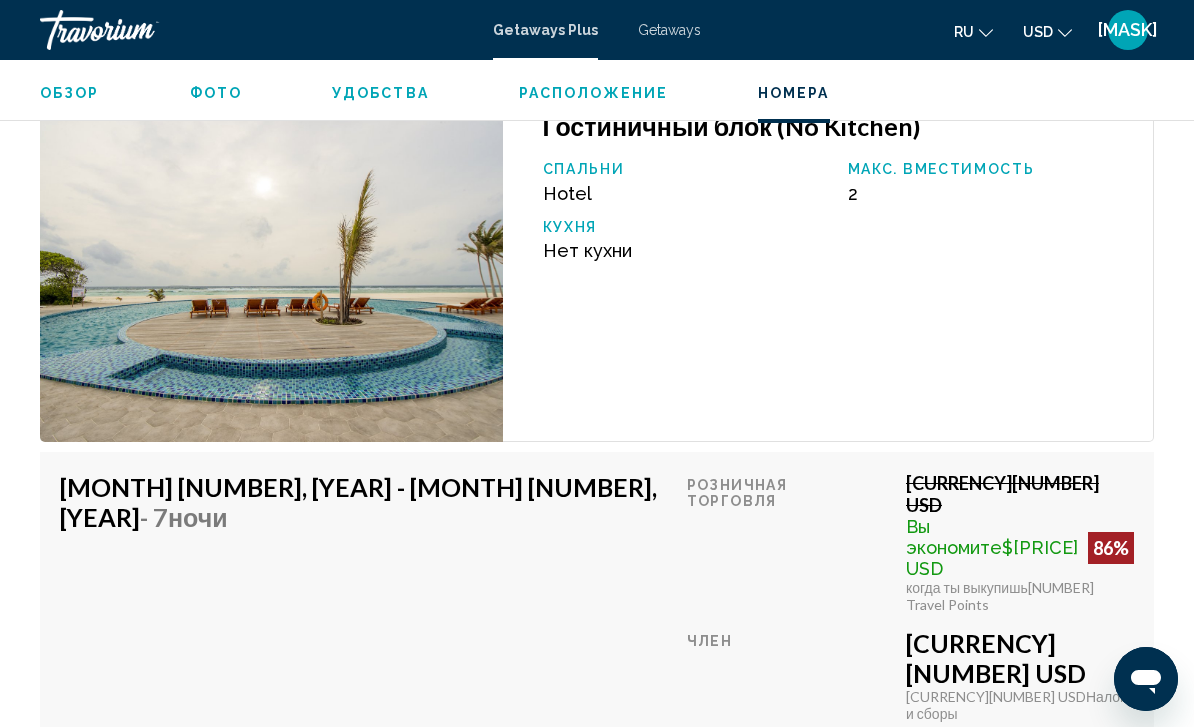 click on "Заказать сейчас" at bounding box center [1020, 797] 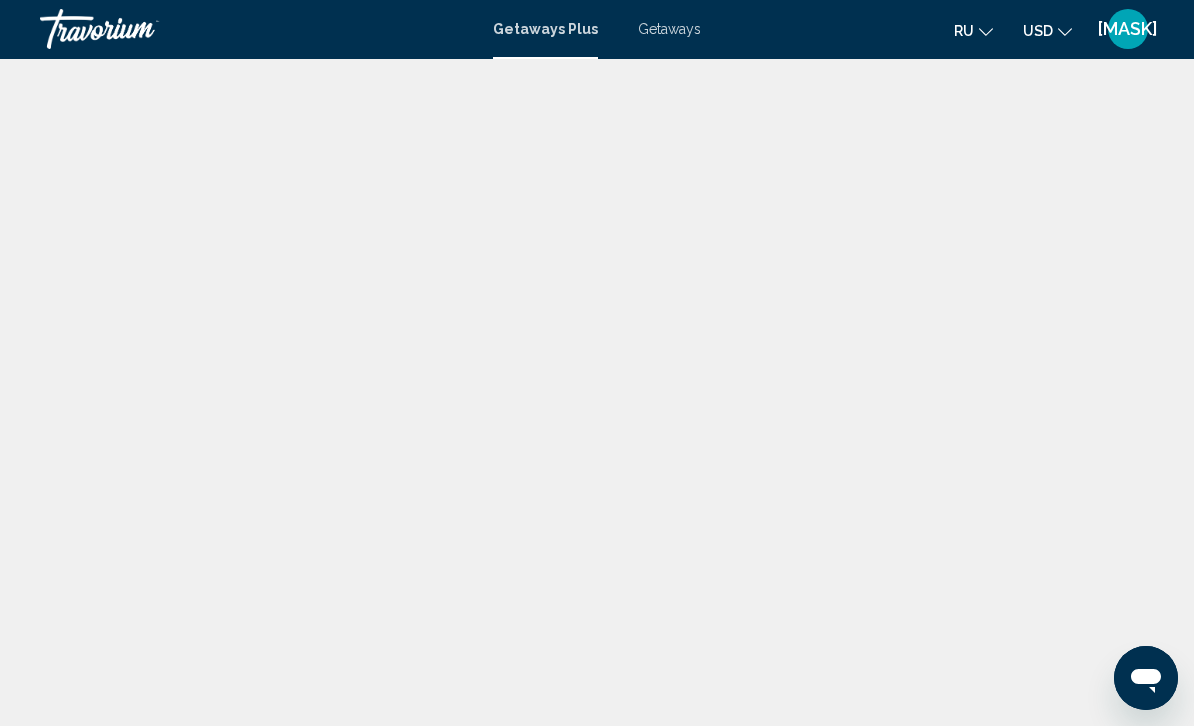 scroll, scrollTop: 1, scrollLeft: 0, axis: vertical 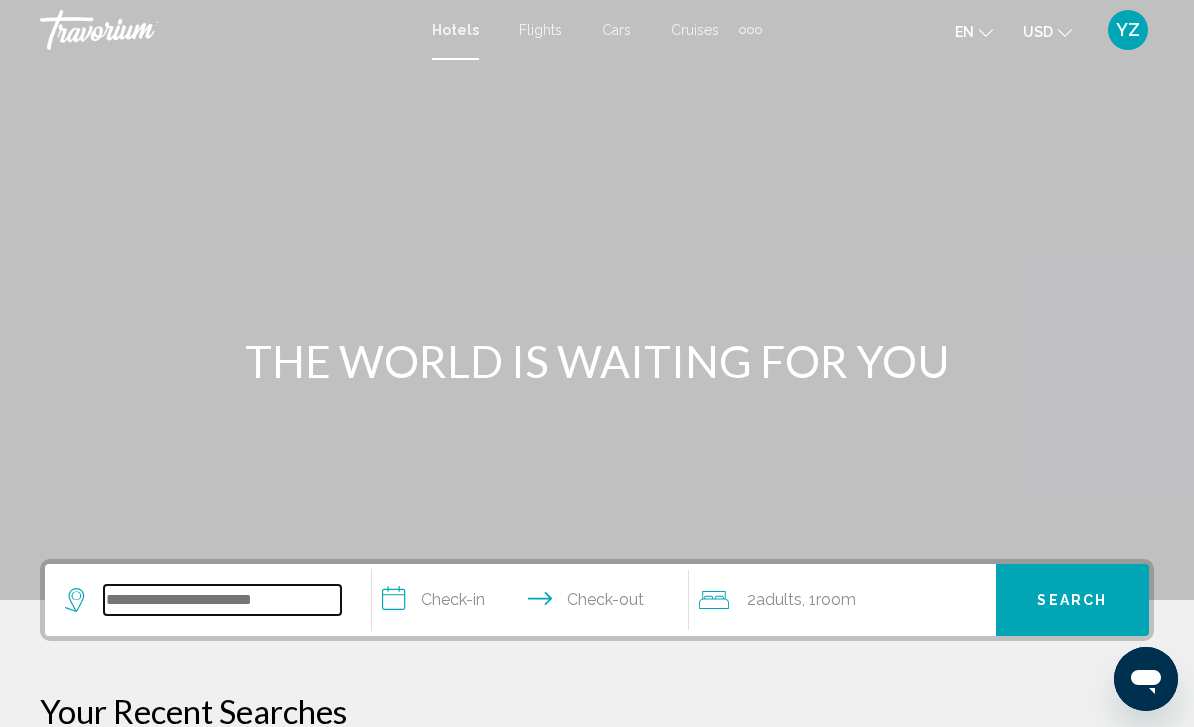 click at bounding box center (222, 600) 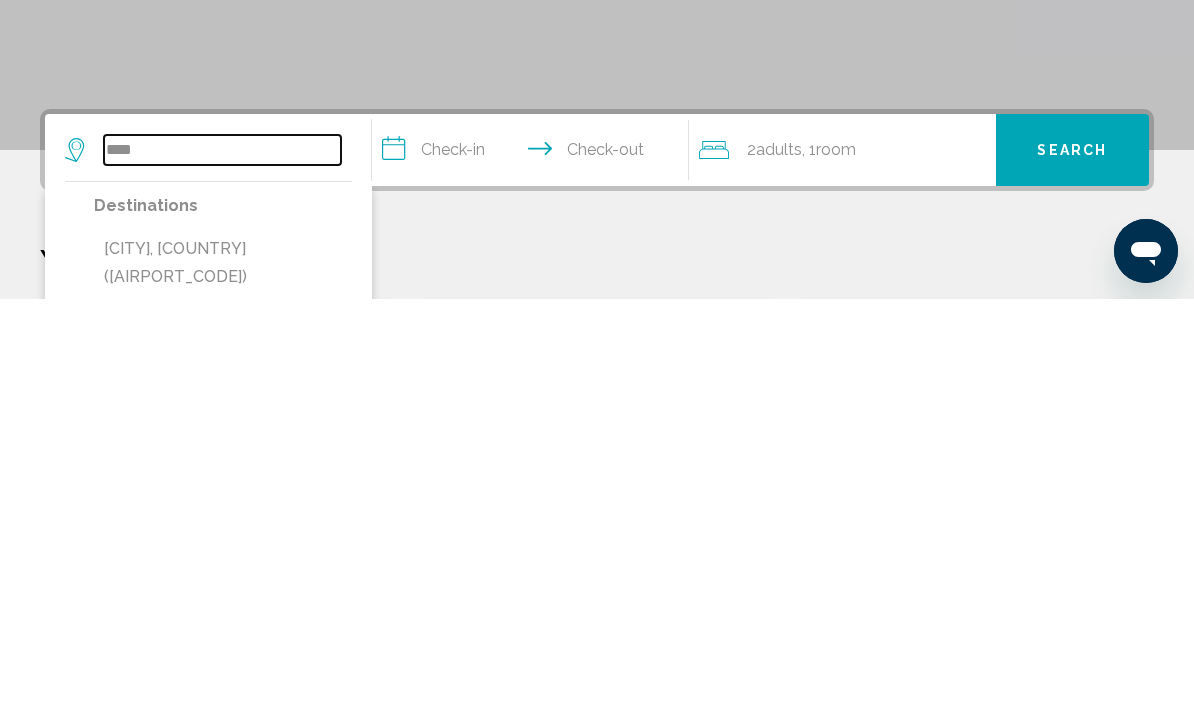 type on "****" 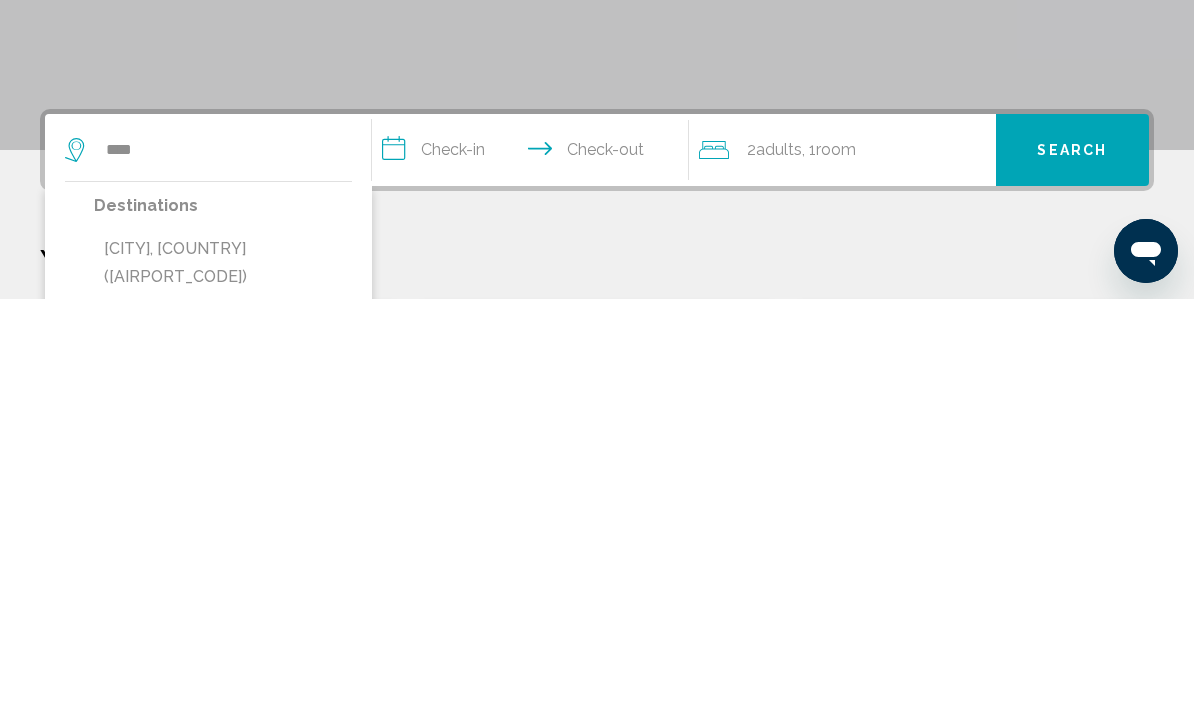 click on "Da Nang, Vietnam (DAD)" at bounding box center [223, 691] 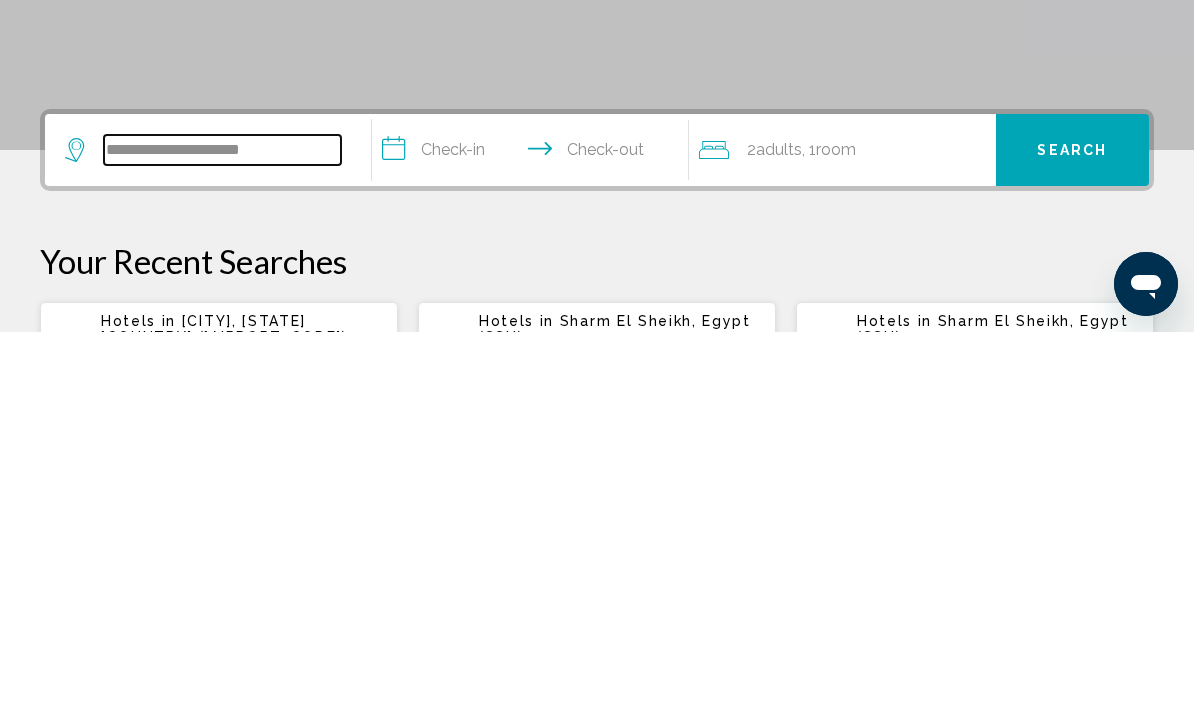 scroll, scrollTop: 66, scrollLeft: 0, axis: vertical 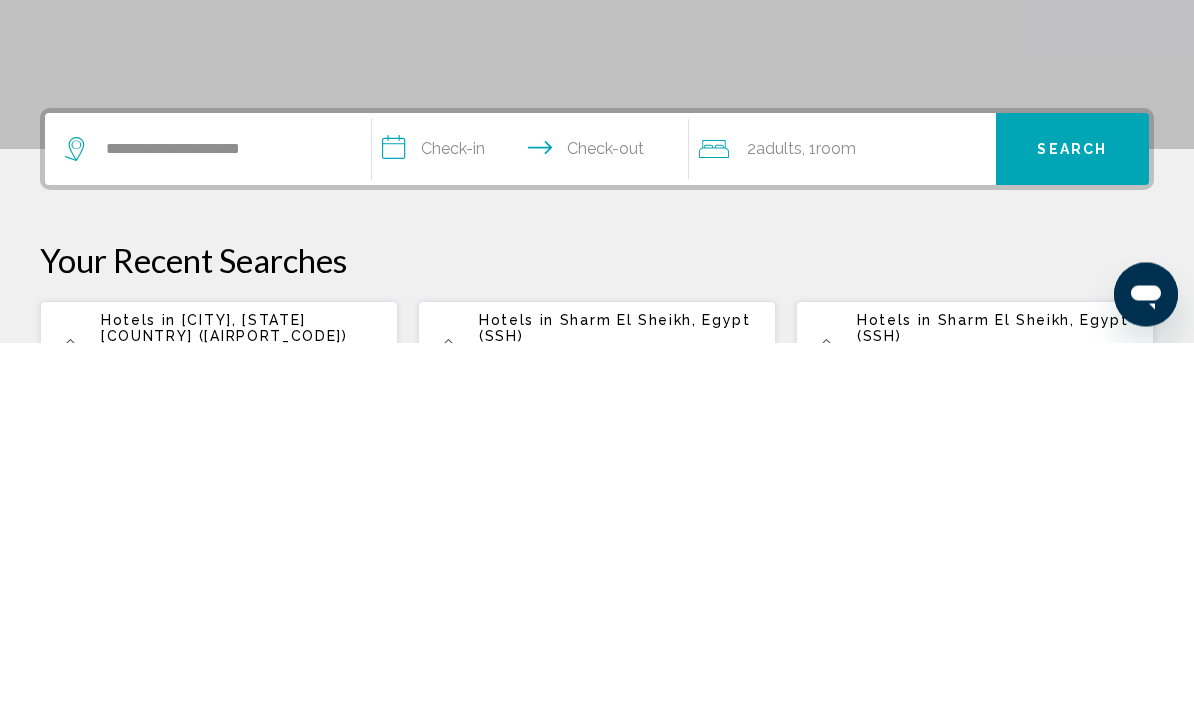 click on "**********" at bounding box center [534, 537] 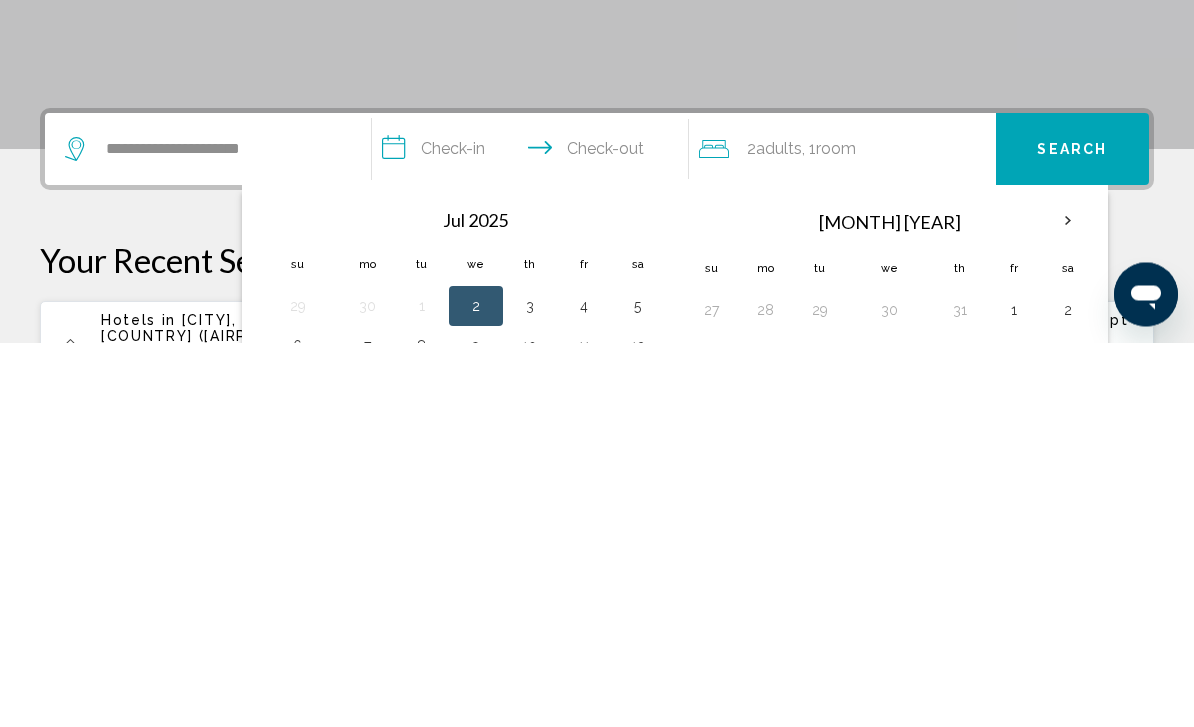 scroll, scrollTop: 494, scrollLeft: 0, axis: vertical 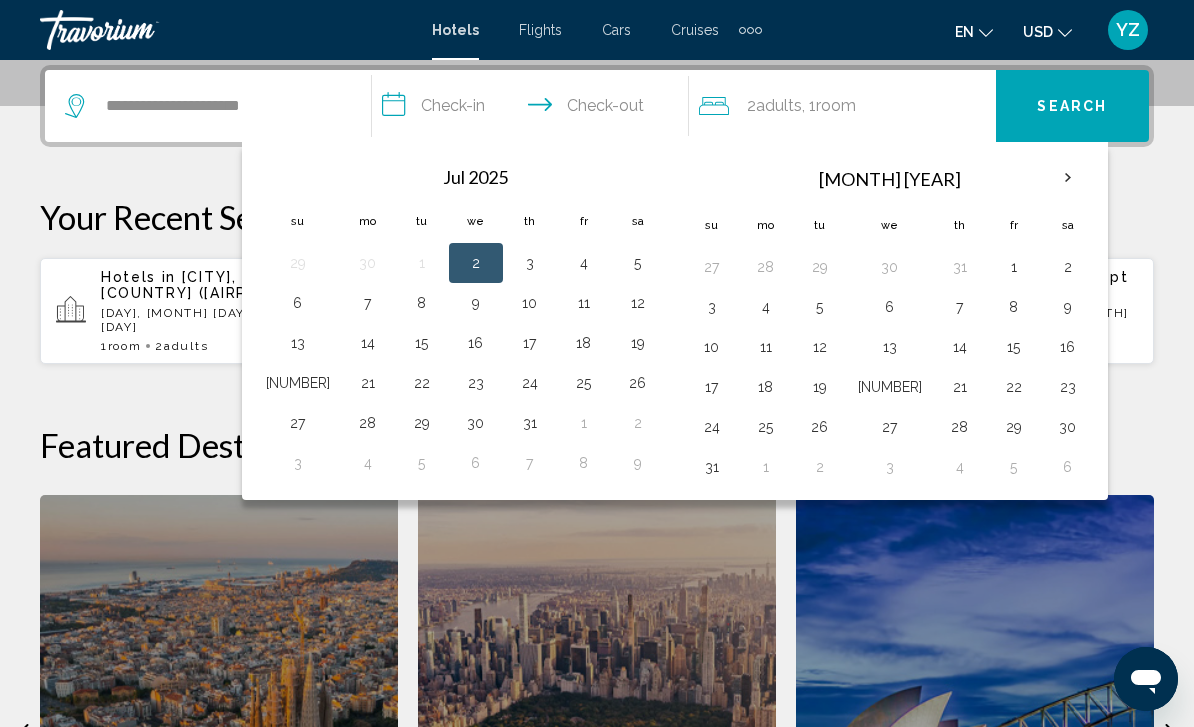 click at bounding box center [1068, 178] 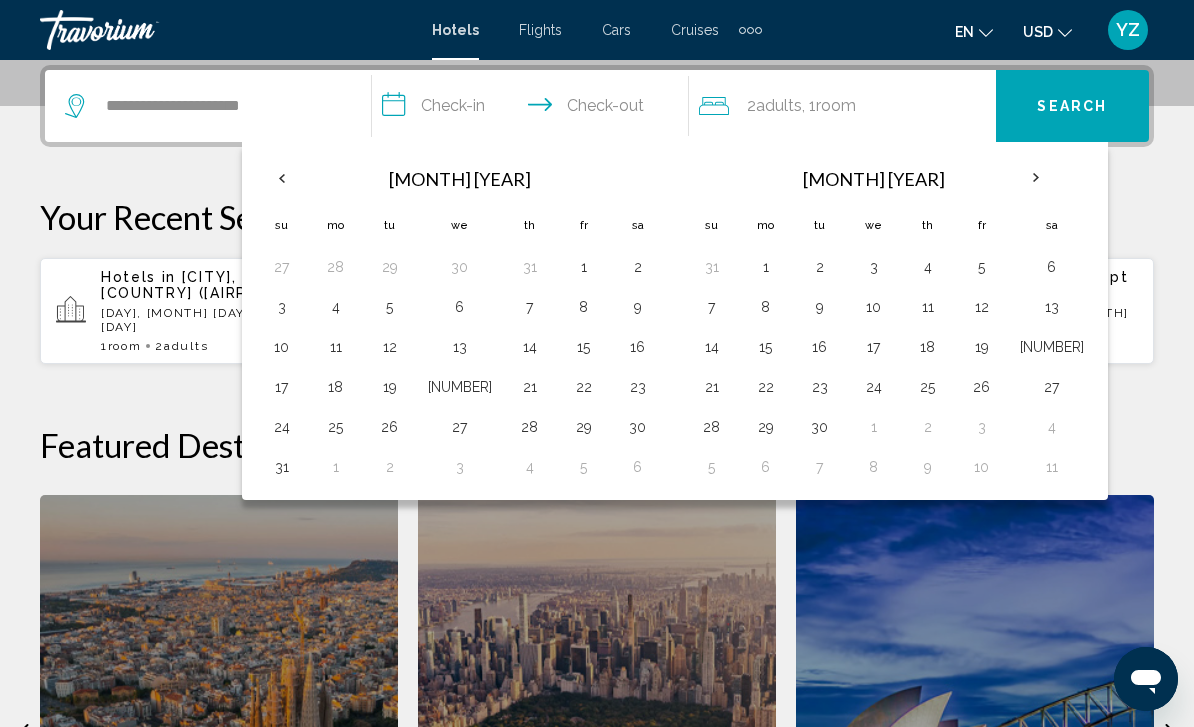 click on "7" at bounding box center (712, 307) 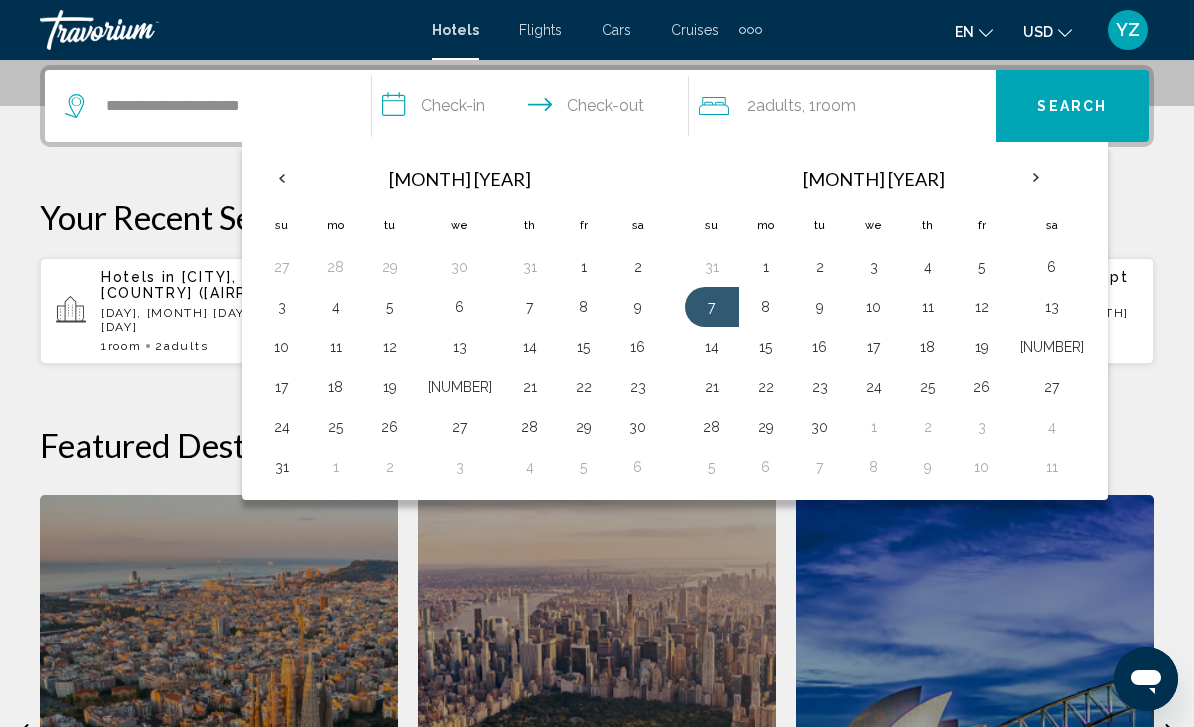 click on "4" at bounding box center [928, 267] 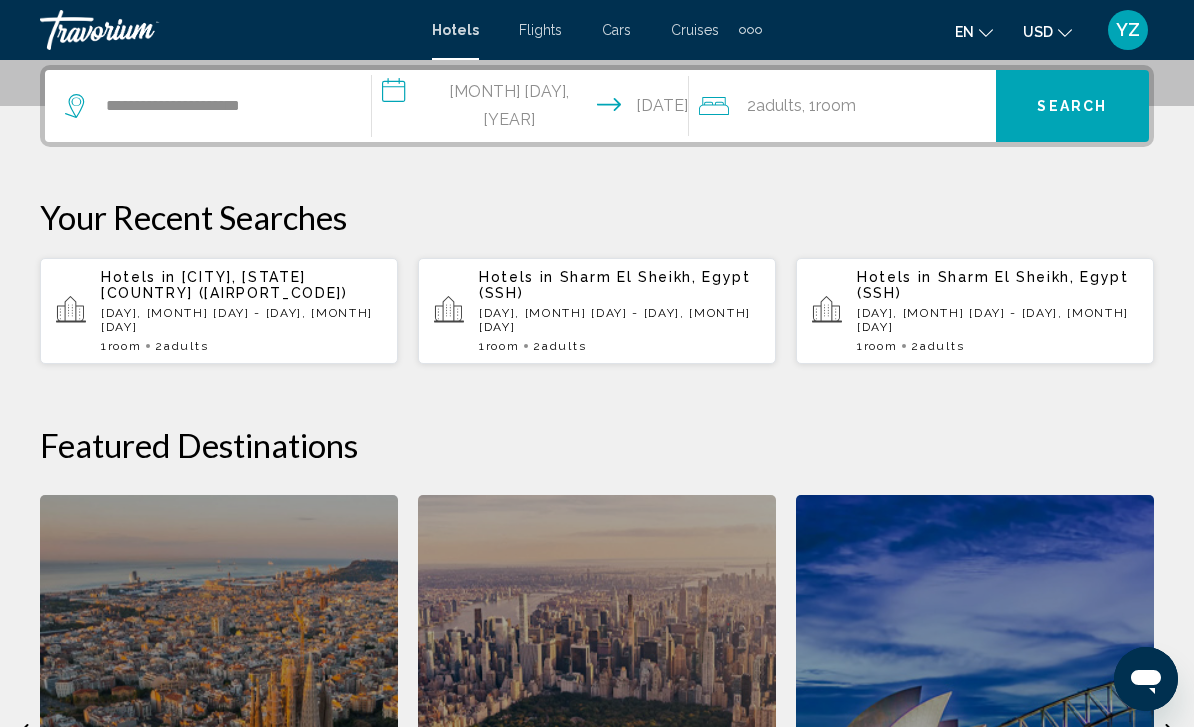 click on "**********" at bounding box center [534, 109] 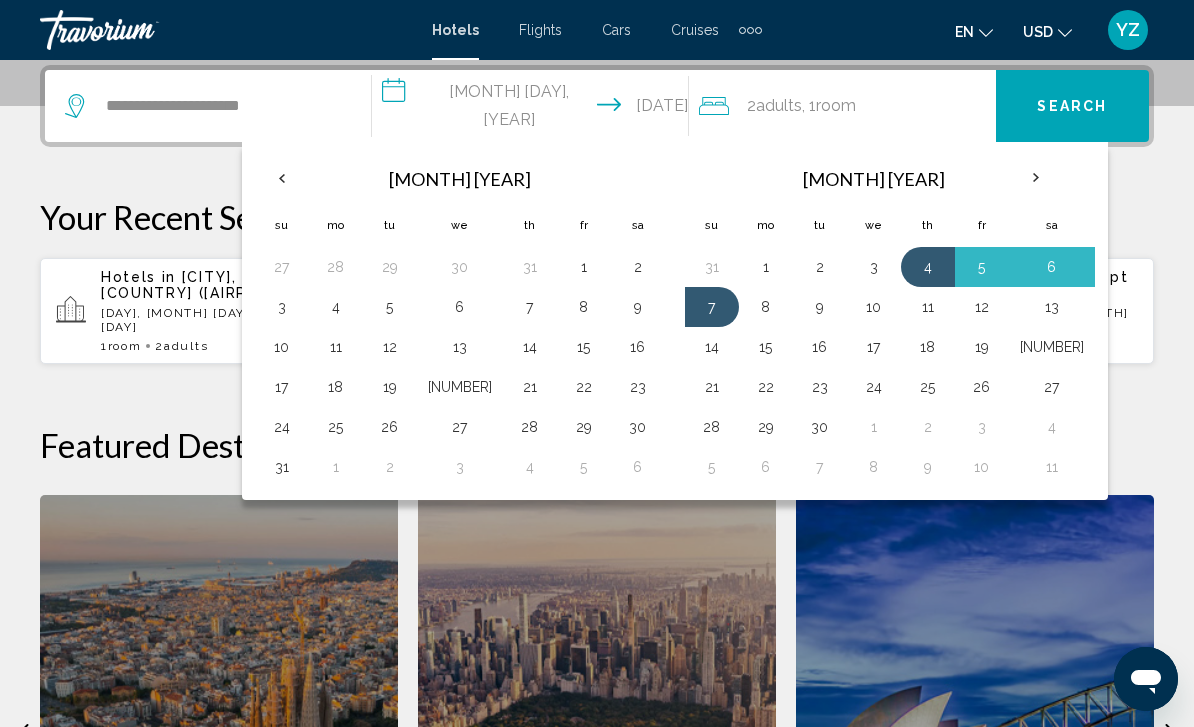 click on "11" at bounding box center [928, 307] 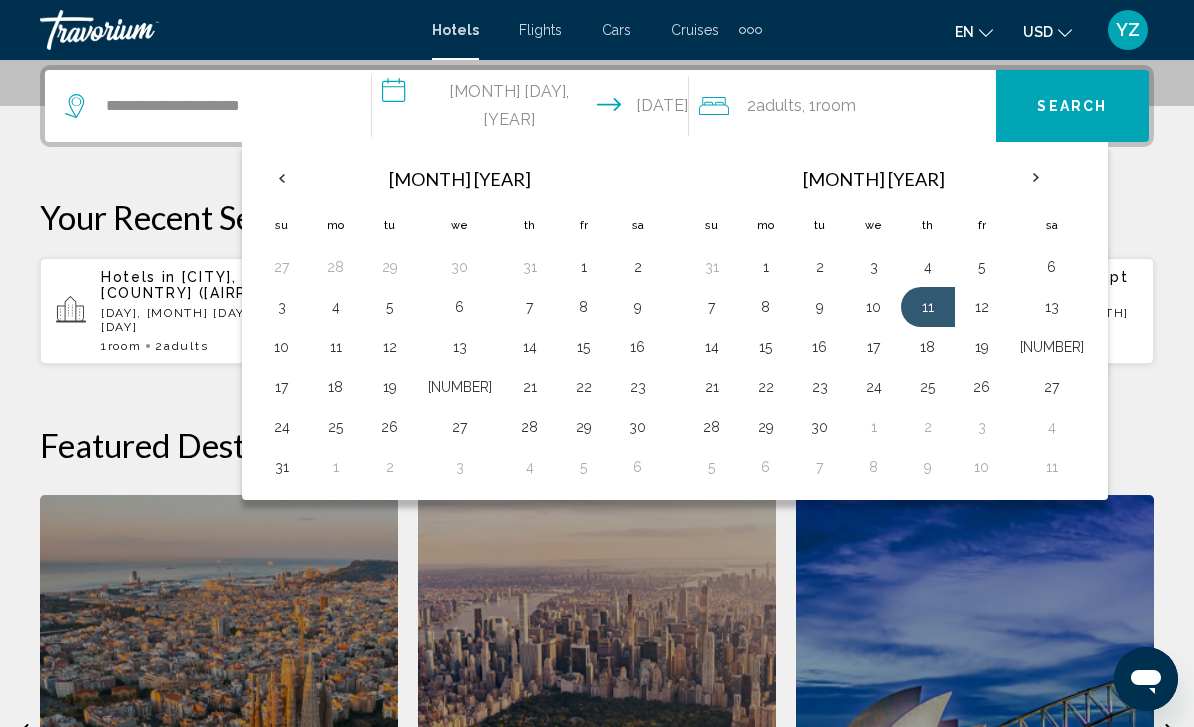 click on "10" at bounding box center [874, 307] 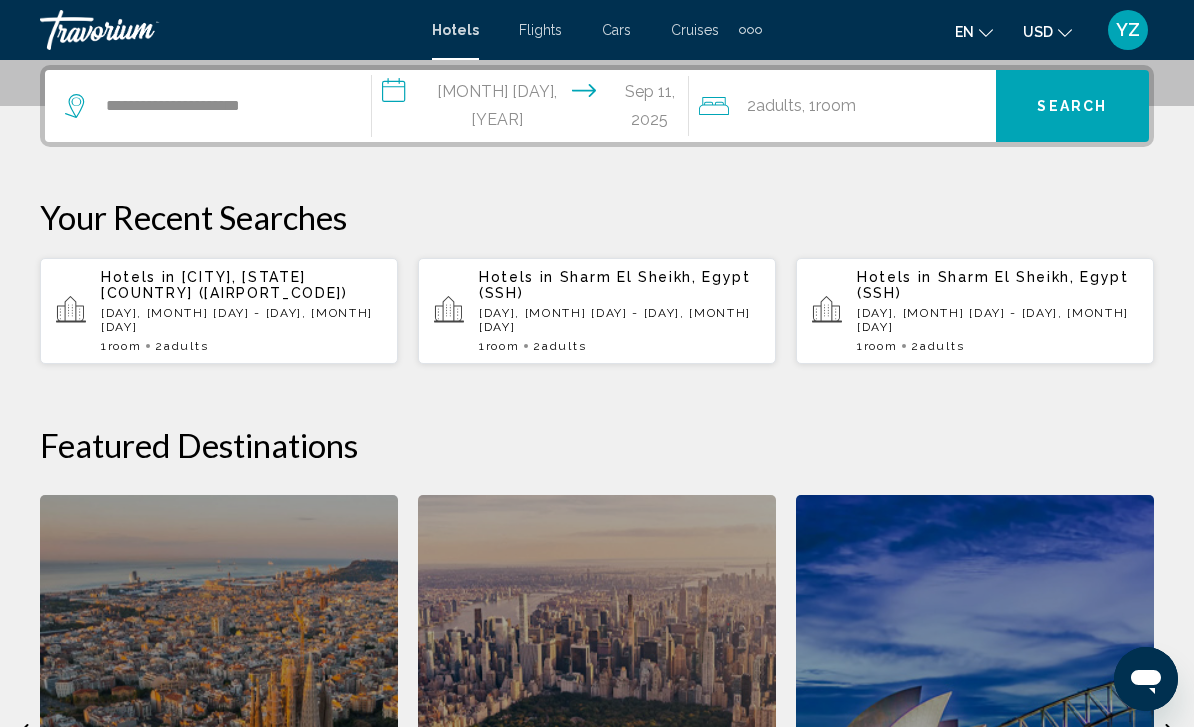 click on "**********" at bounding box center (534, 109) 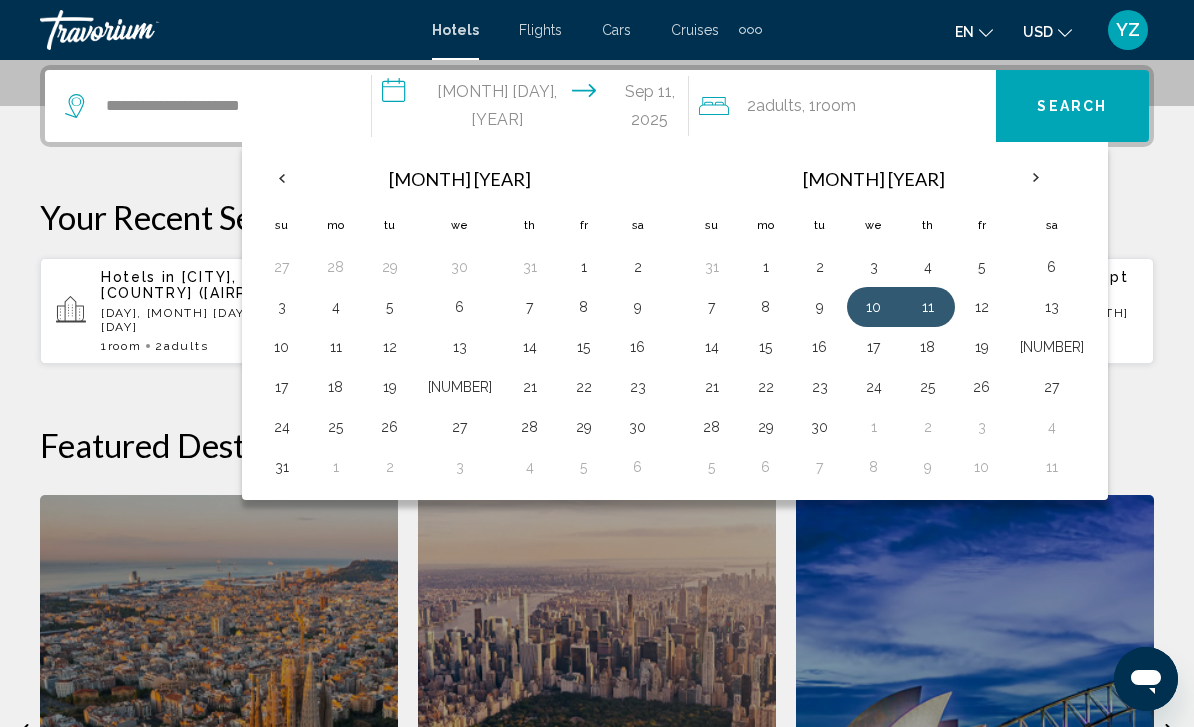 click on "4" at bounding box center [928, 267] 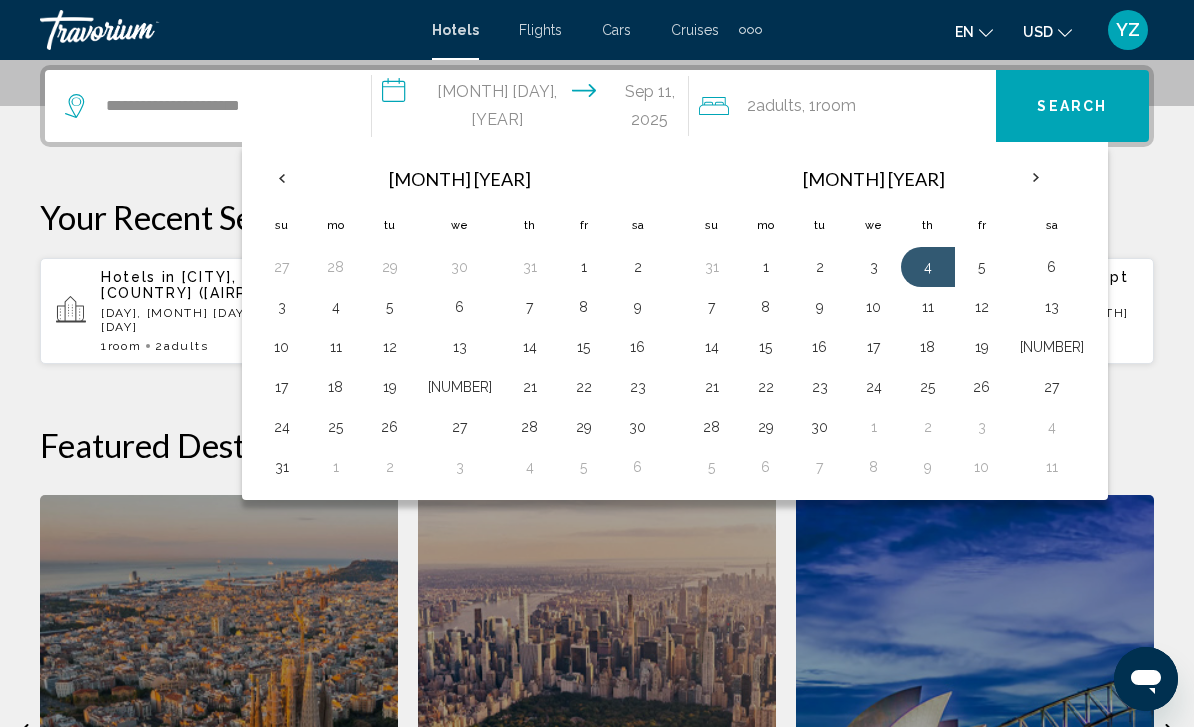 click on "10" at bounding box center (874, 307) 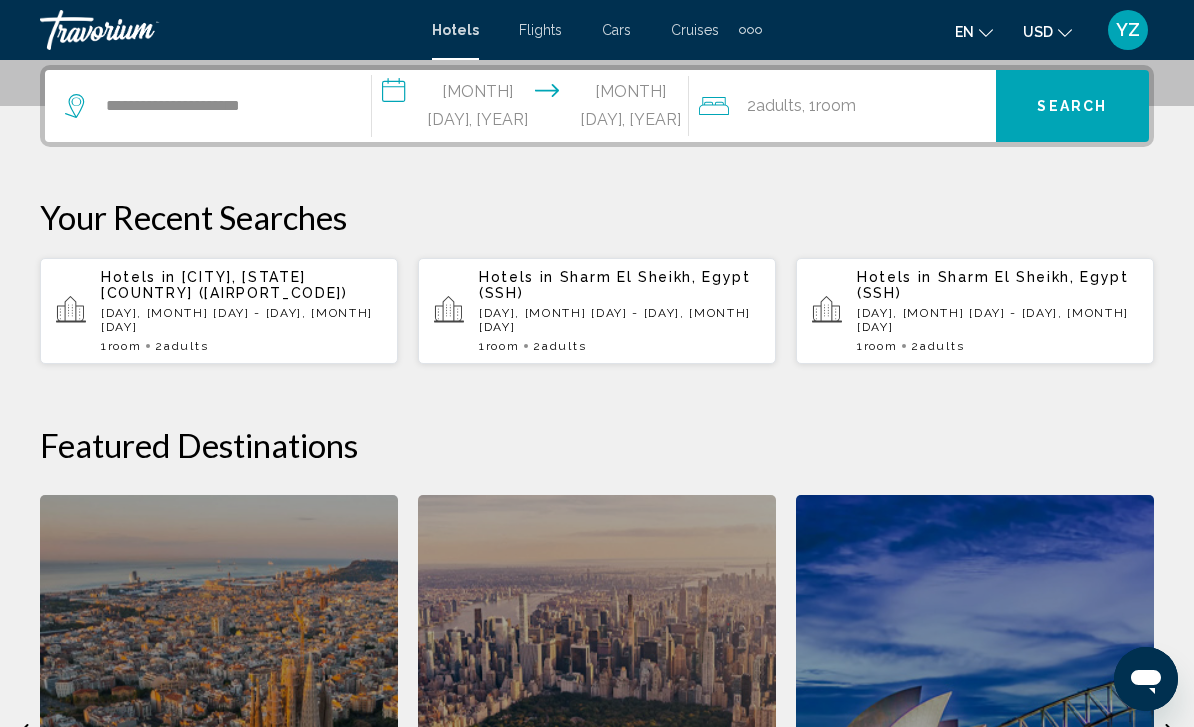 click on "Room" at bounding box center [836, 105] 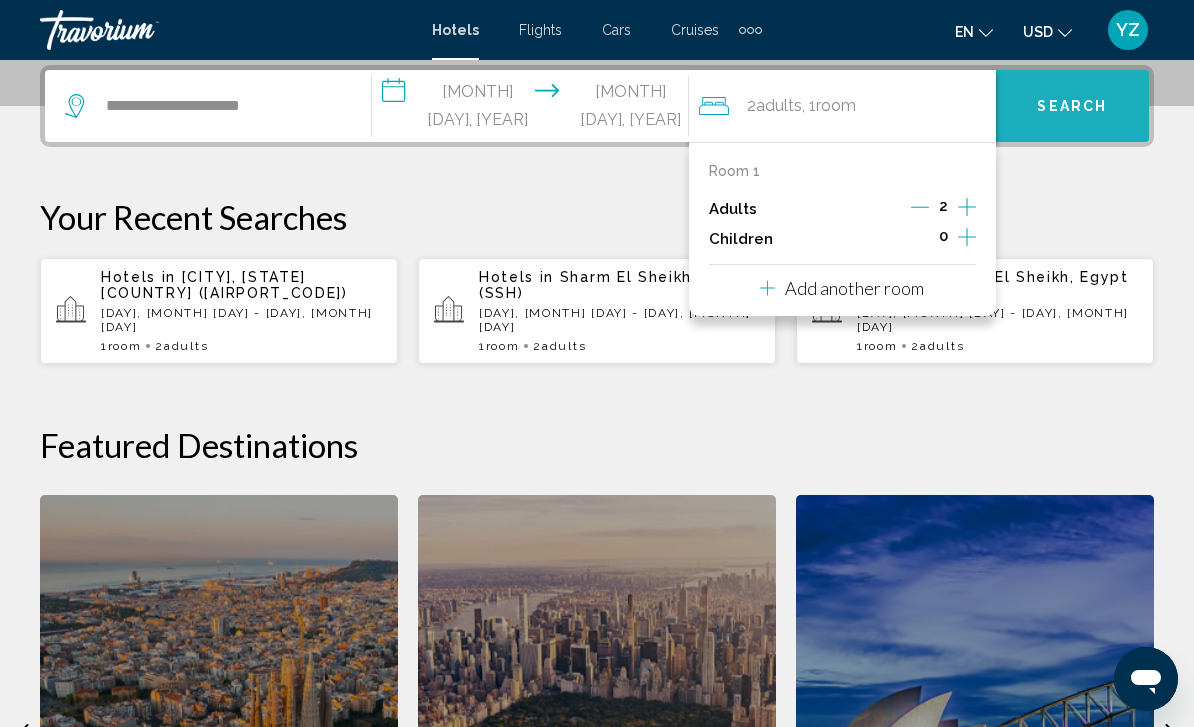 click on "Search" at bounding box center [1072, 107] 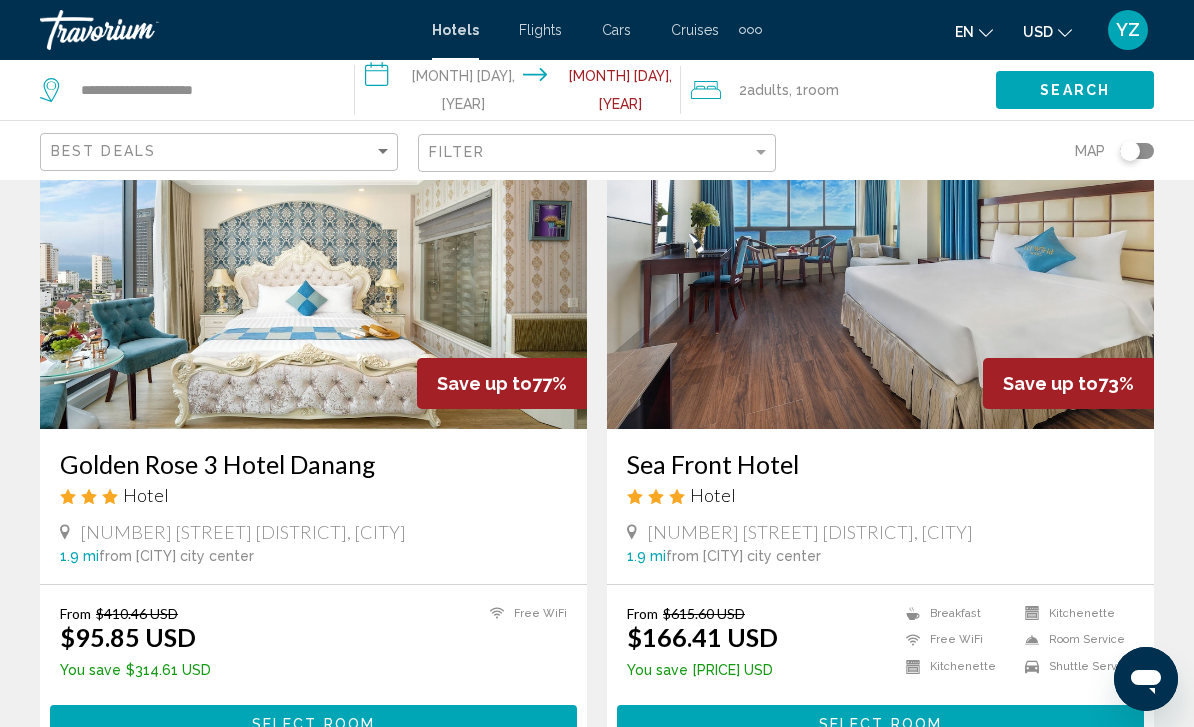 scroll, scrollTop: 147, scrollLeft: 0, axis: vertical 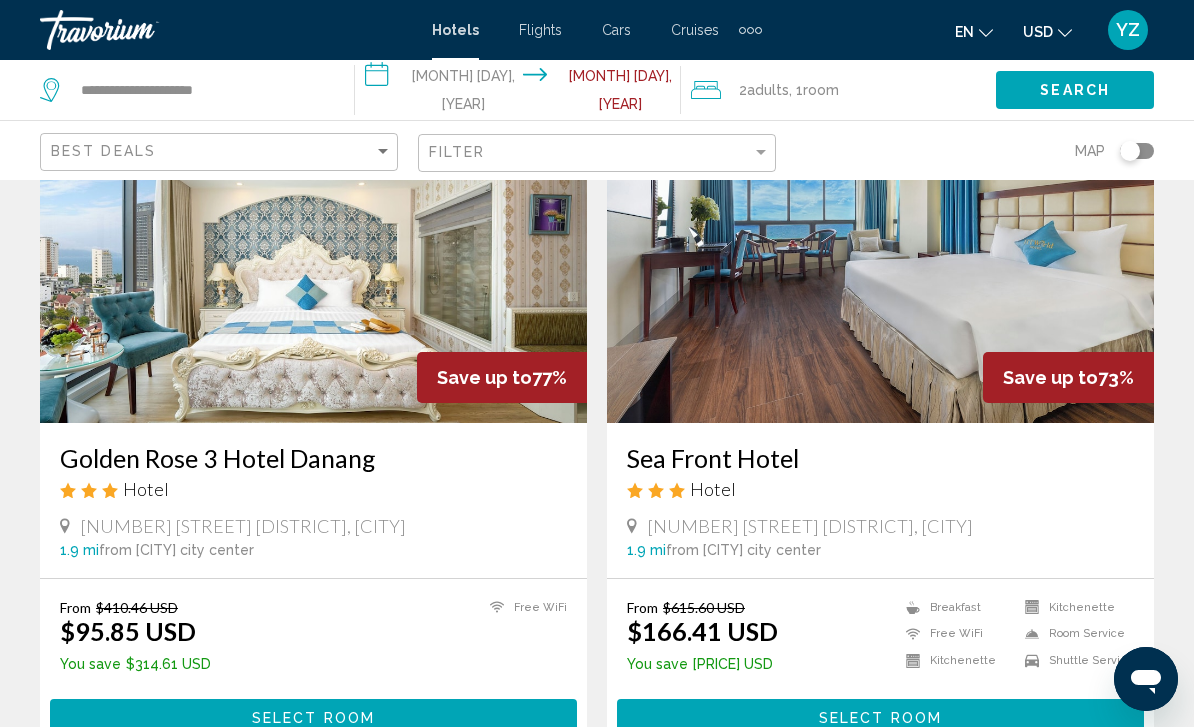click on "Select Room" at bounding box center [313, 718] 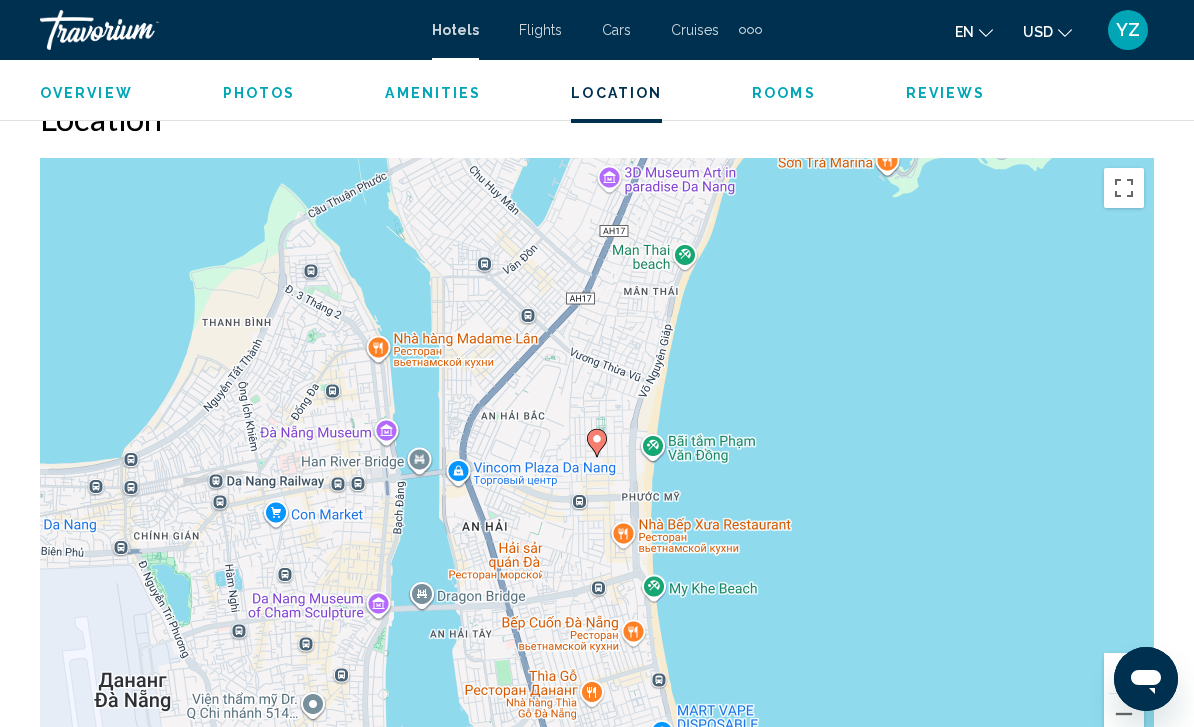 scroll, scrollTop: 2183, scrollLeft: 0, axis: vertical 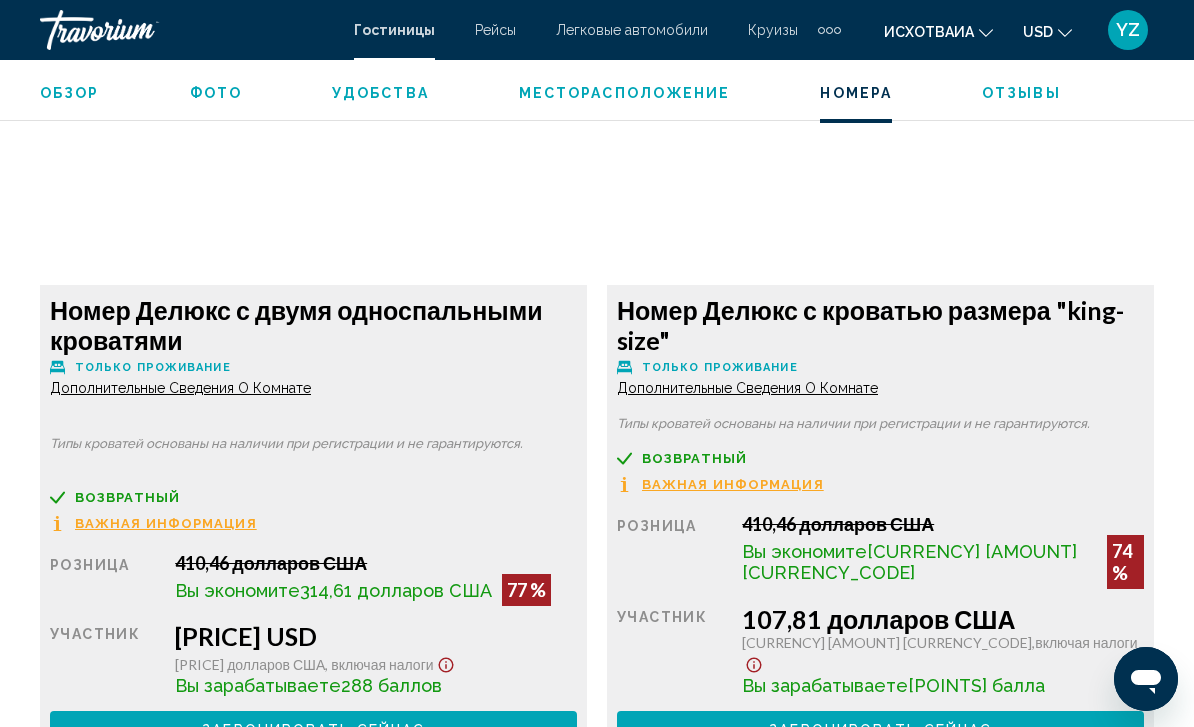 click on "Дополнительные Сведения О Комнате" at bounding box center [180, 388] 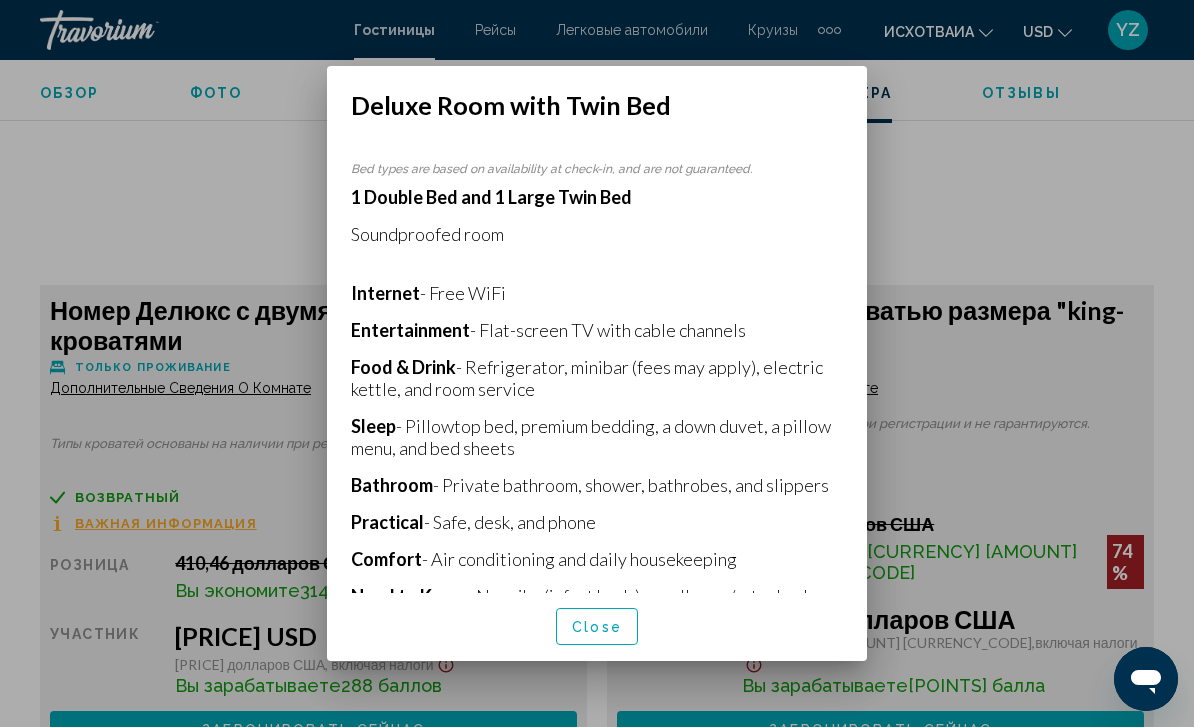 scroll, scrollTop: 0, scrollLeft: 0, axis: both 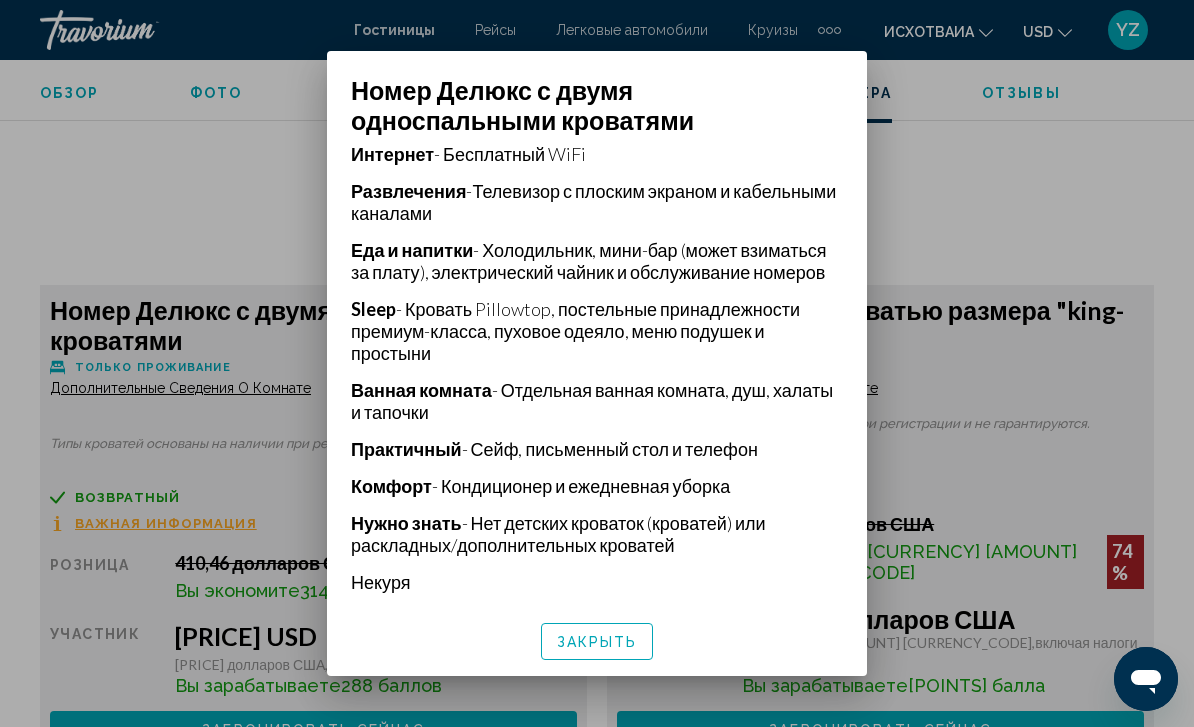 click on "ЗАКРЫТЬ" at bounding box center (597, 641) 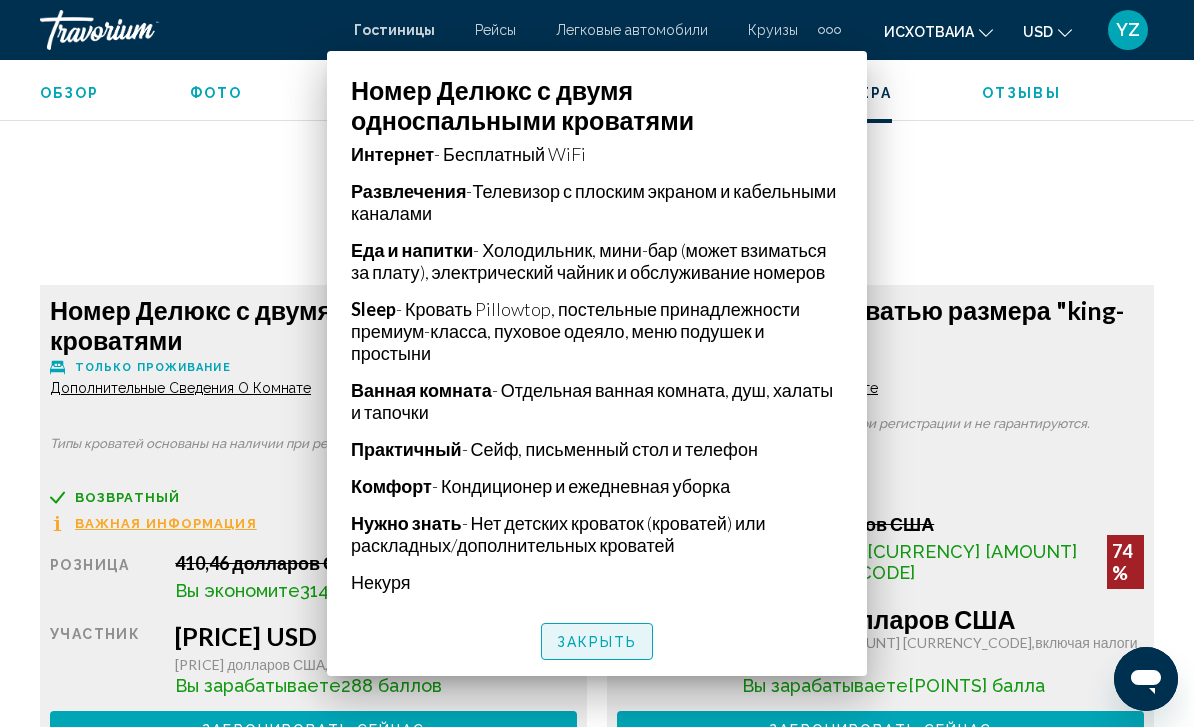 scroll, scrollTop: 3147, scrollLeft: 0, axis: vertical 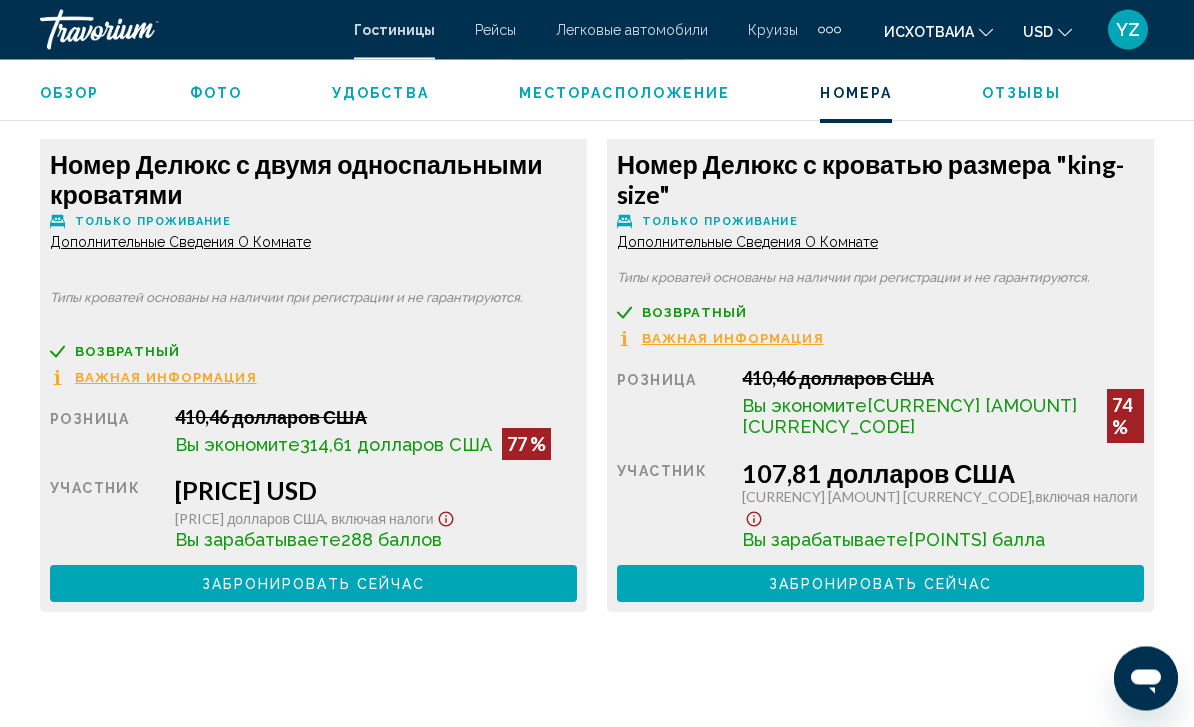 click on "ЗАБРОНИРОВАТЬ СЕЙЧАС No longer available" at bounding box center (313, 584) 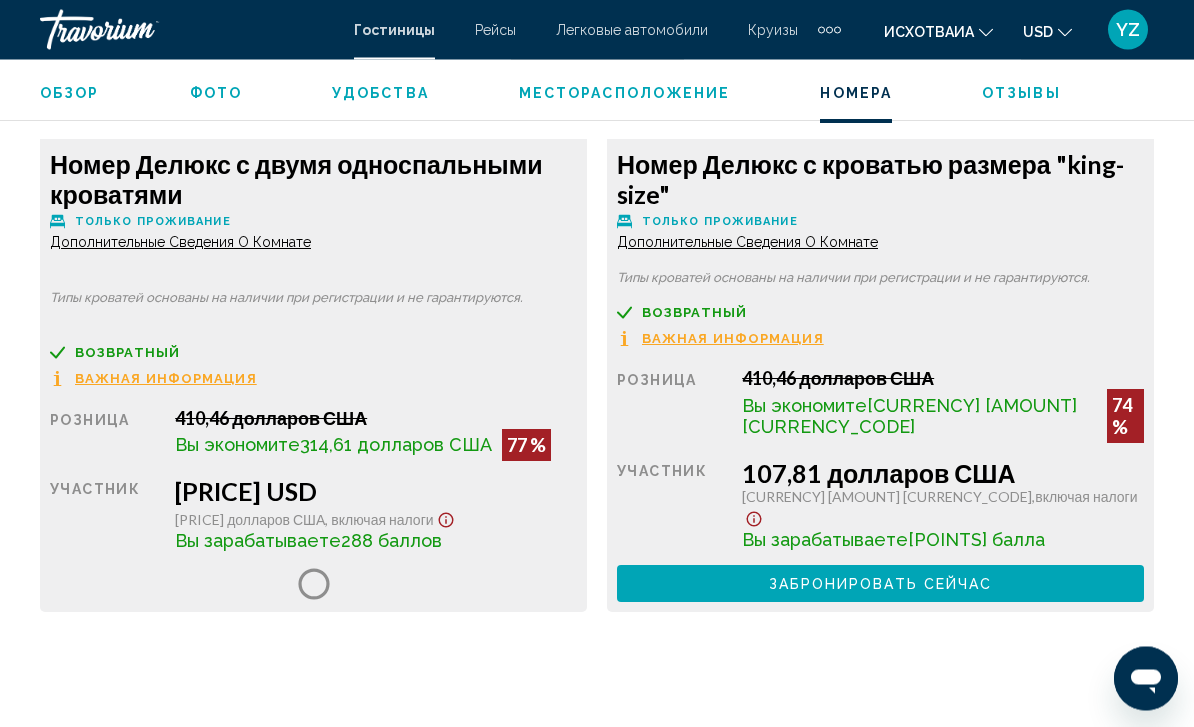 scroll, scrollTop: 3293, scrollLeft: 0, axis: vertical 